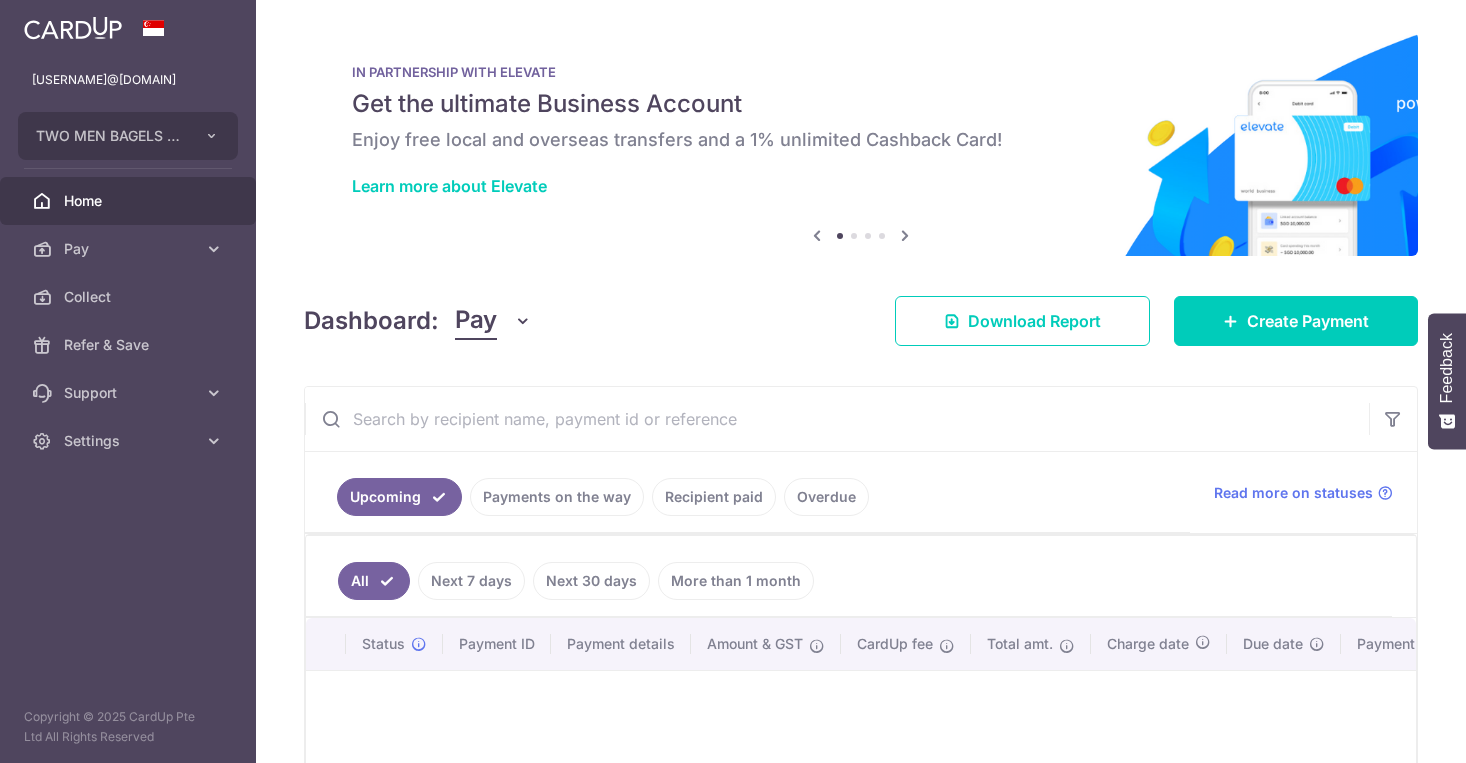 scroll, scrollTop: 0, scrollLeft: 0, axis: both 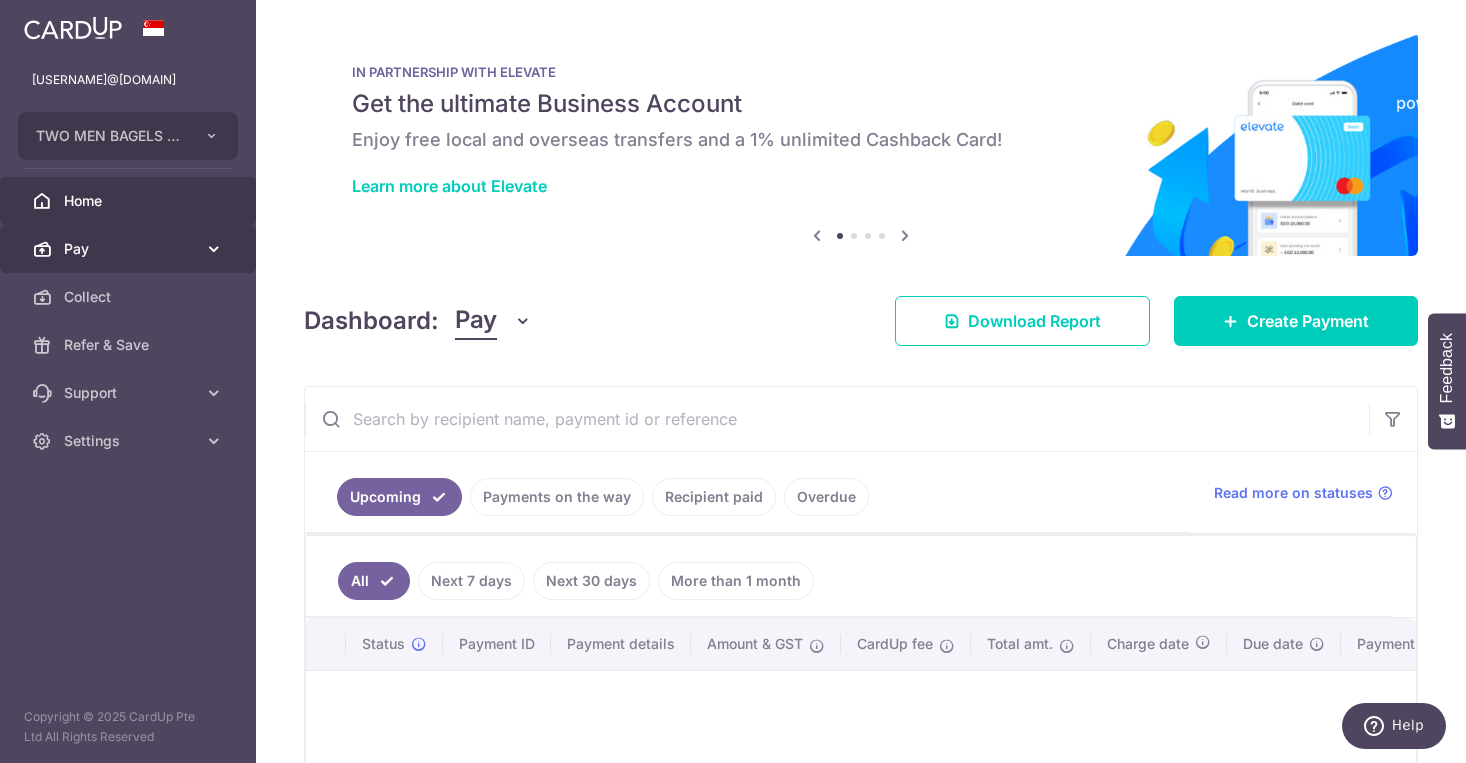 click on "Pay" at bounding box center (128, 249) 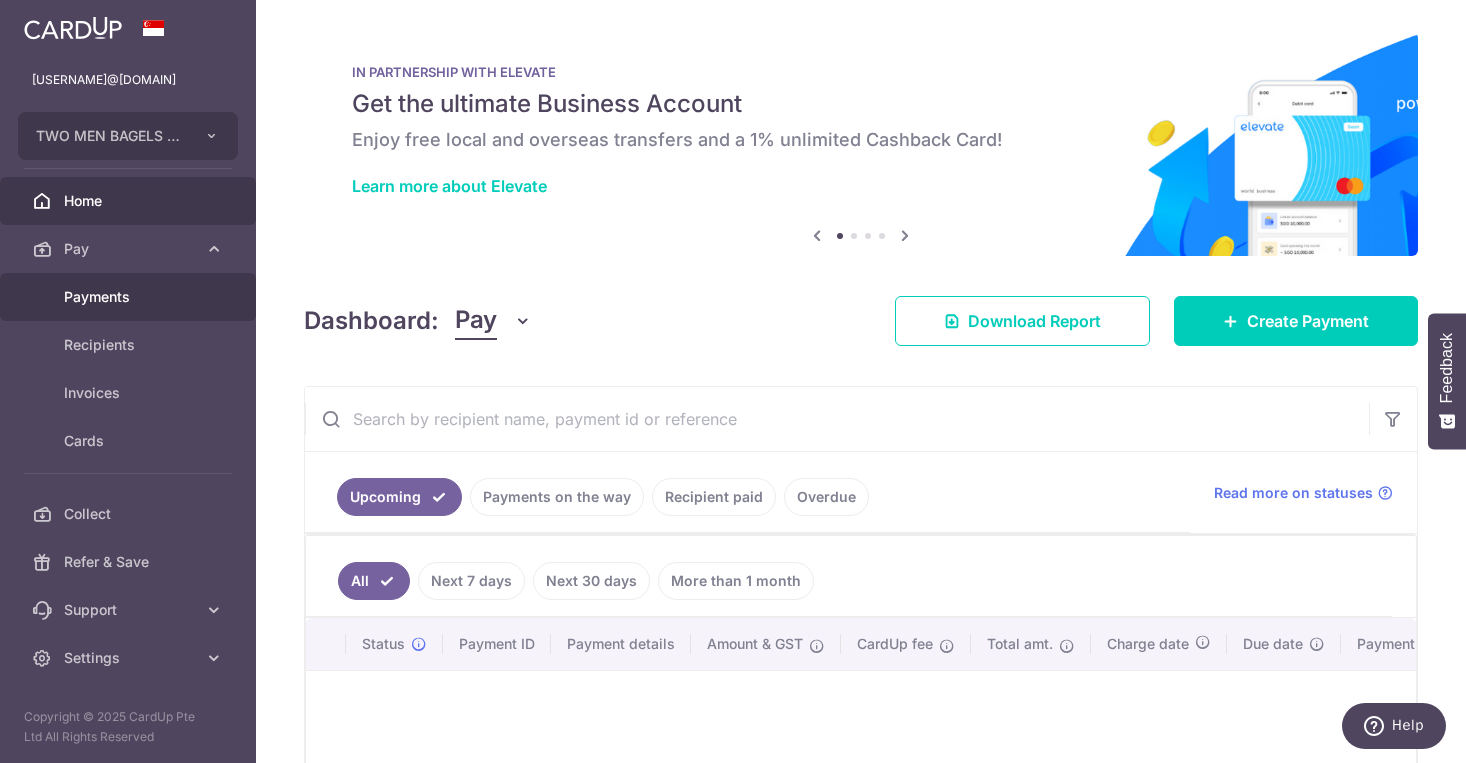 click on "Payments" at bounding box center [130, 297] 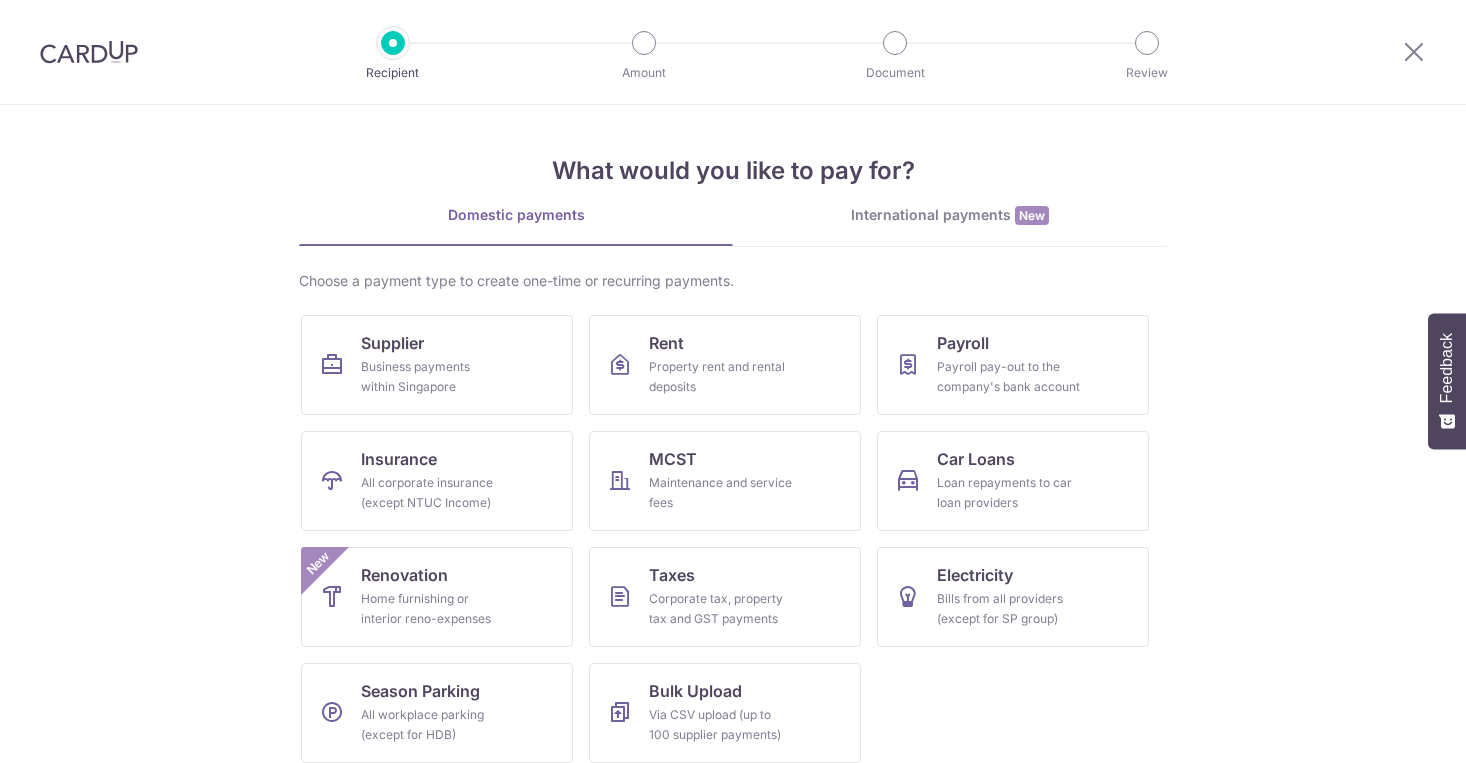 scroll, scrollTop: 0, scrollLeft: 0, axis: both 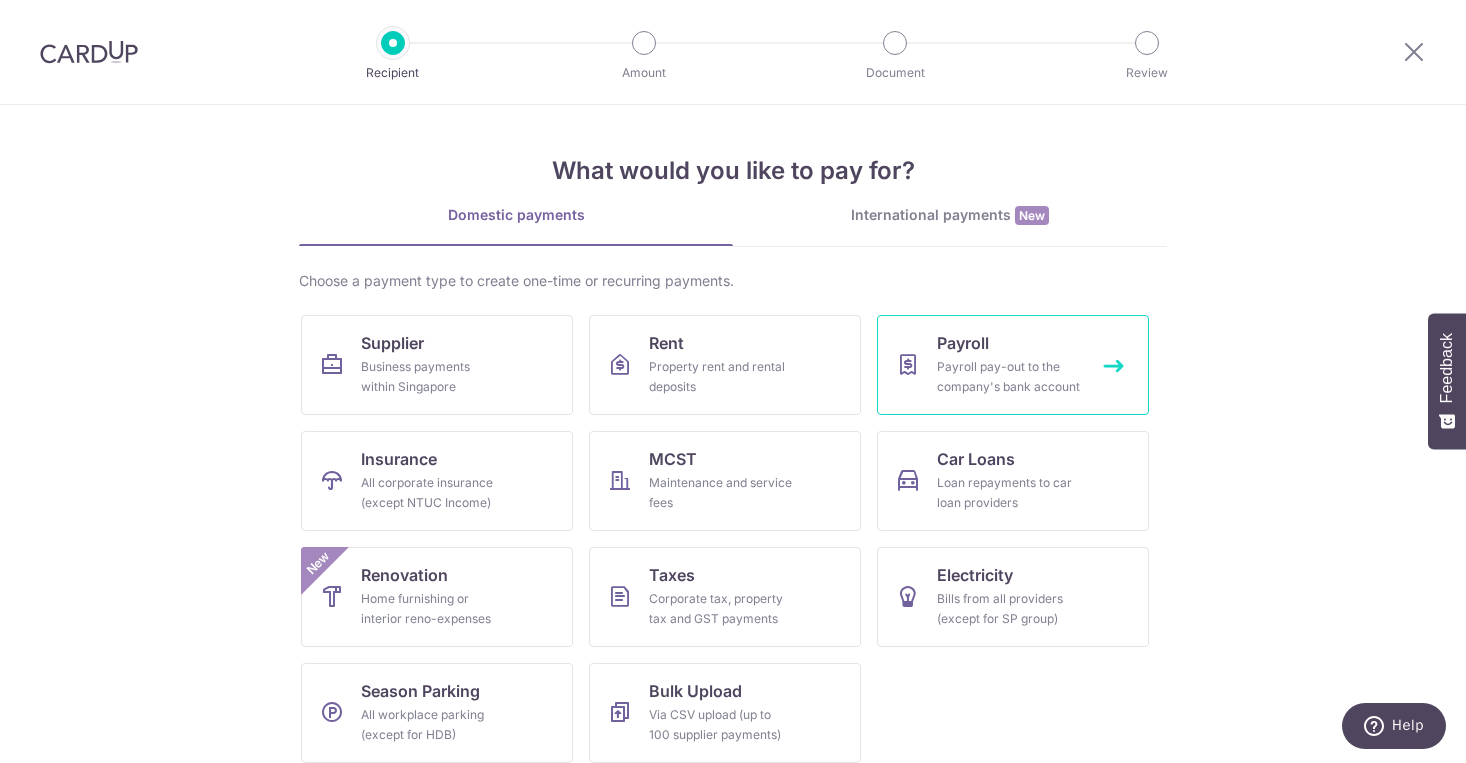 click on "Payroll" at bounding box center (963, 343) 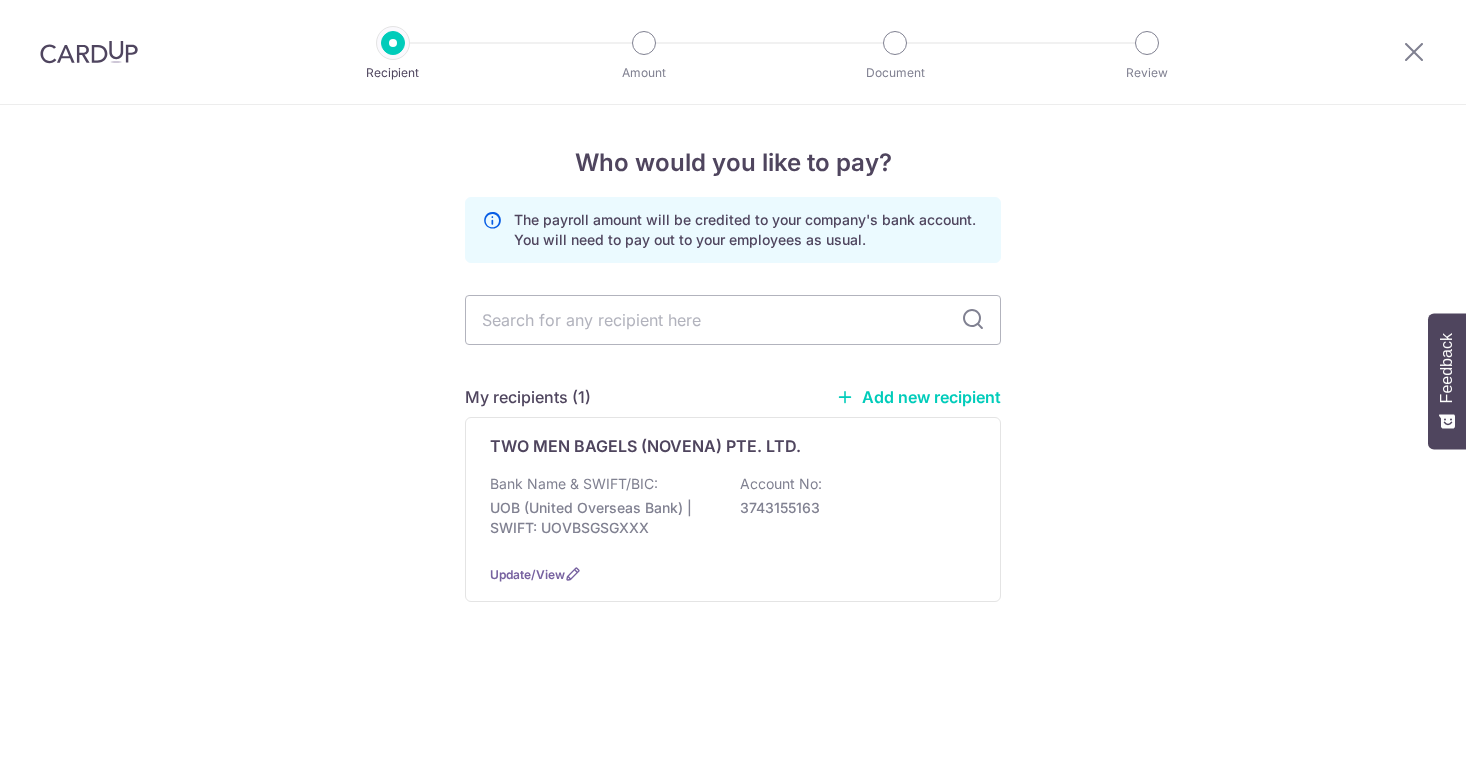 scroll, scrollTop: 0, scrollLeft: 0, axis: both 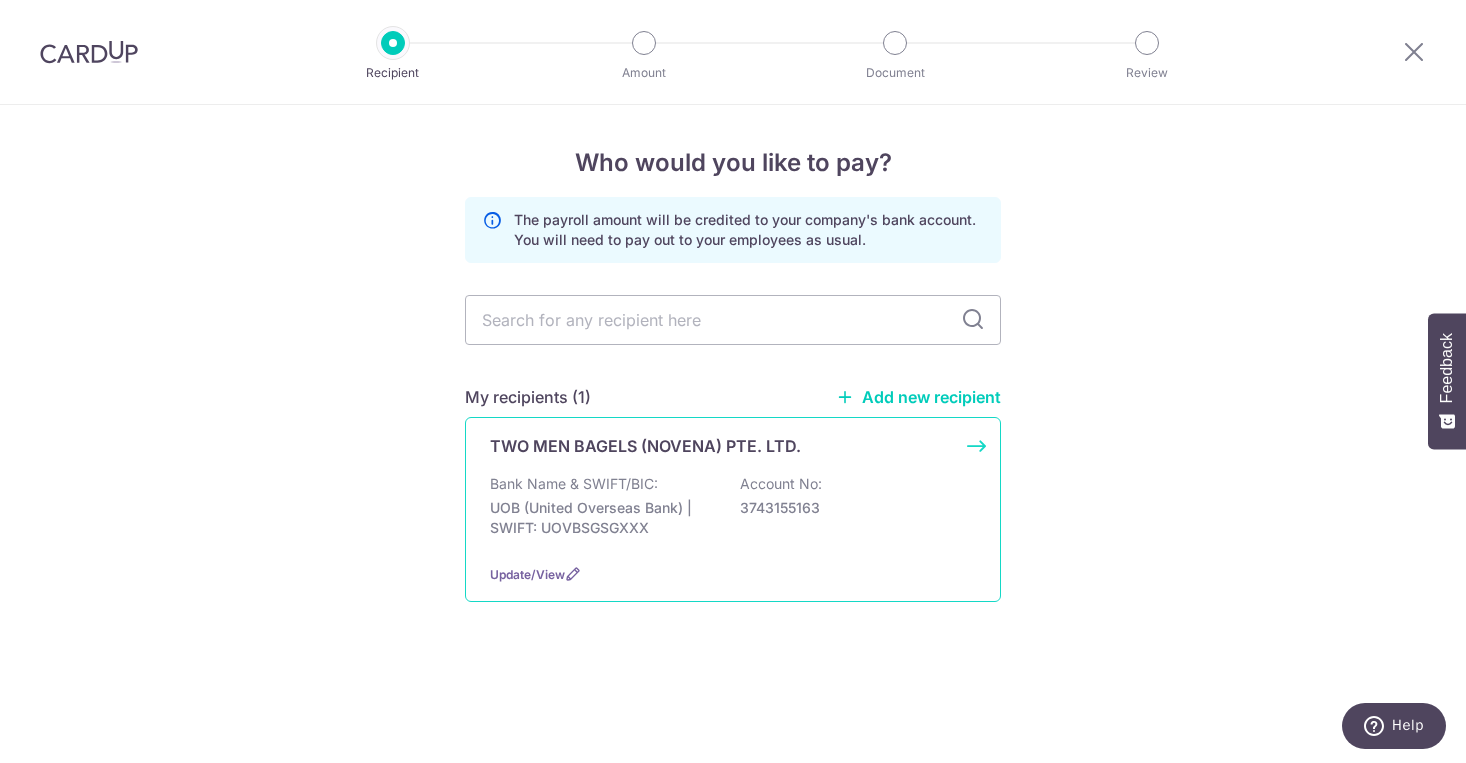 click on "Account No:" at bounding box center (781, 484) 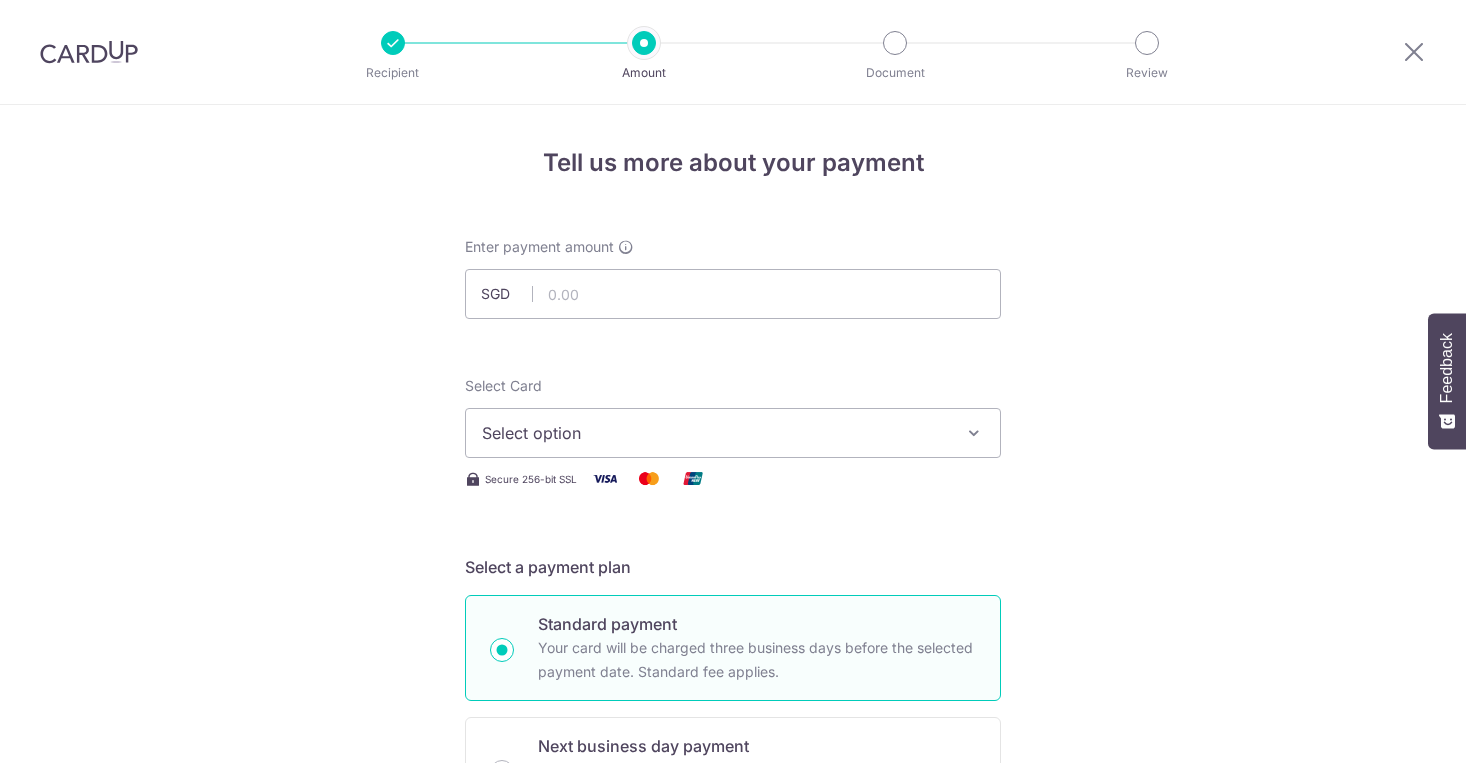 scroll, scrollTop: 0, scrollLeft: 0, axis: both 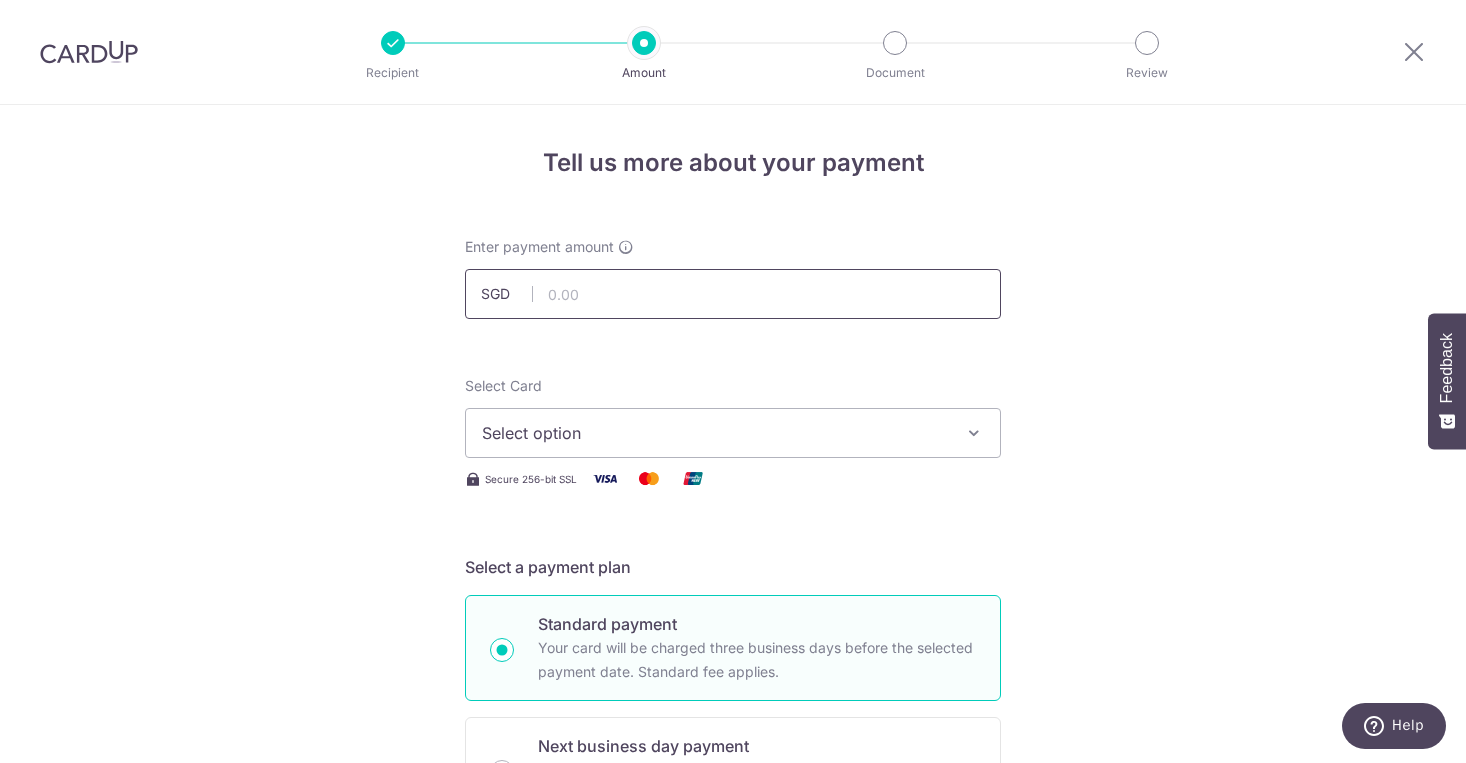 click at bounding box center (733, 294) 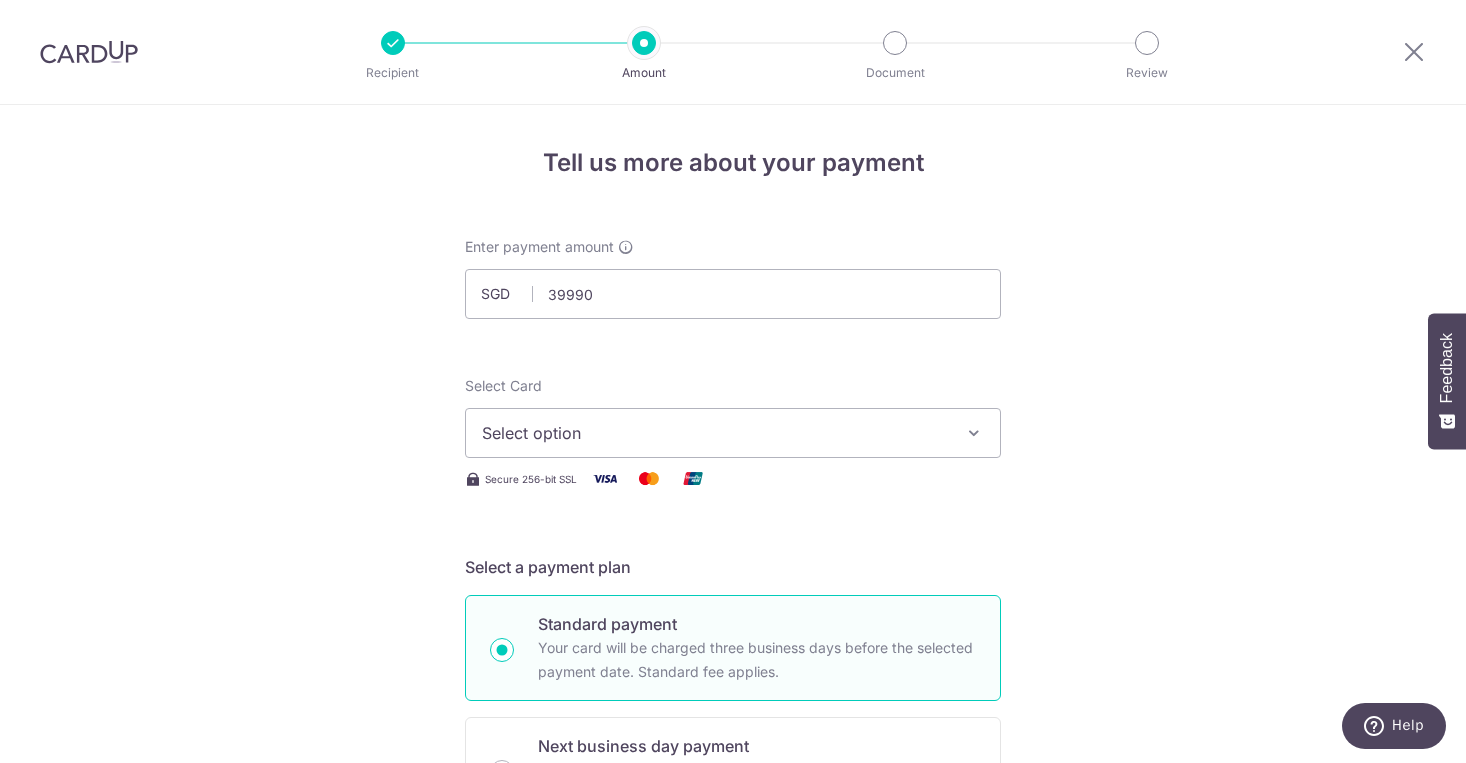 type on "39,990.00" 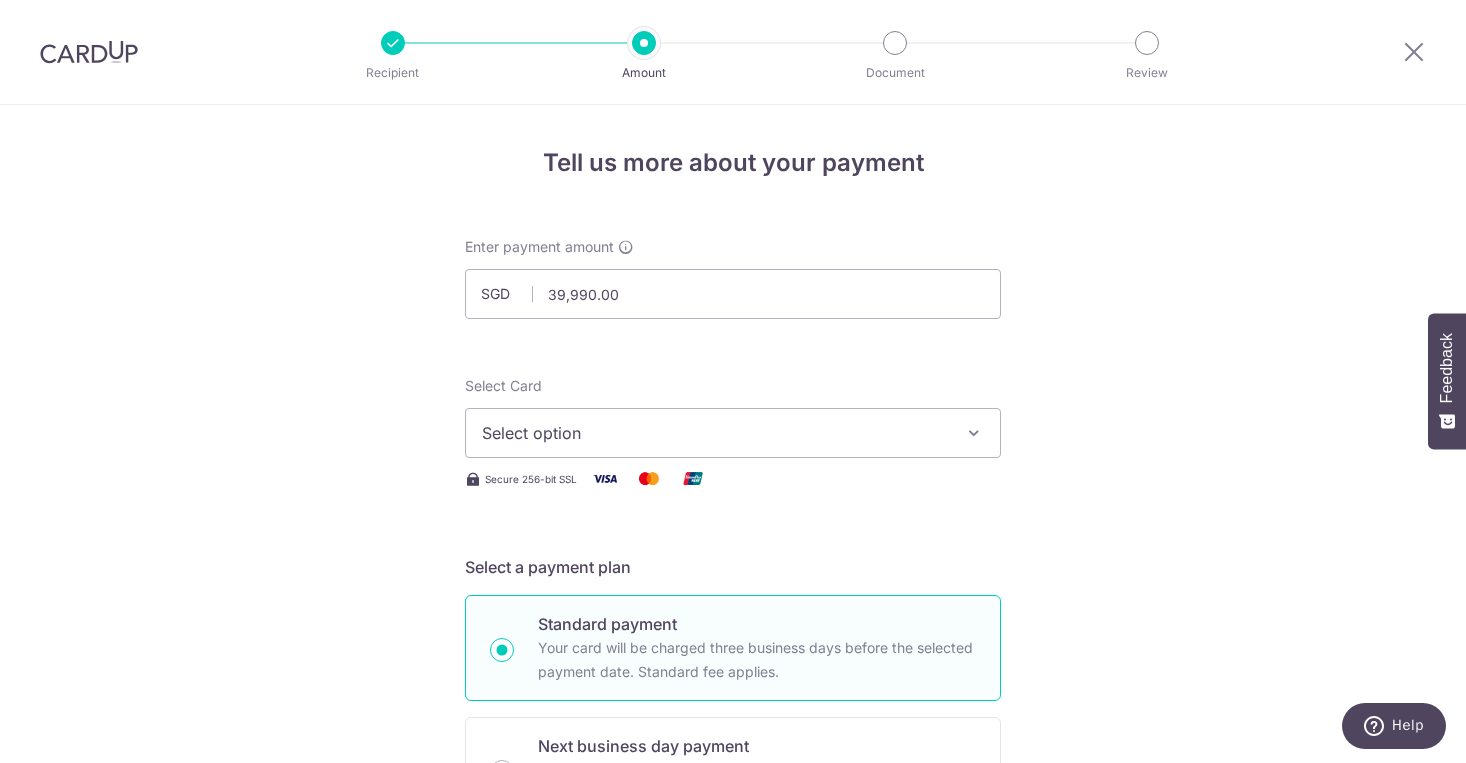 click on "Enter payment amount
SGD
39,990.00
39990.00
Select Card
Select option
Add credit card
Your Cards
**** 0605
**** 1005
**** 3621
**** 3062
**** 2902
Secure 256-bit SSL
Text
New card details" at bounding box center [733, 1085] 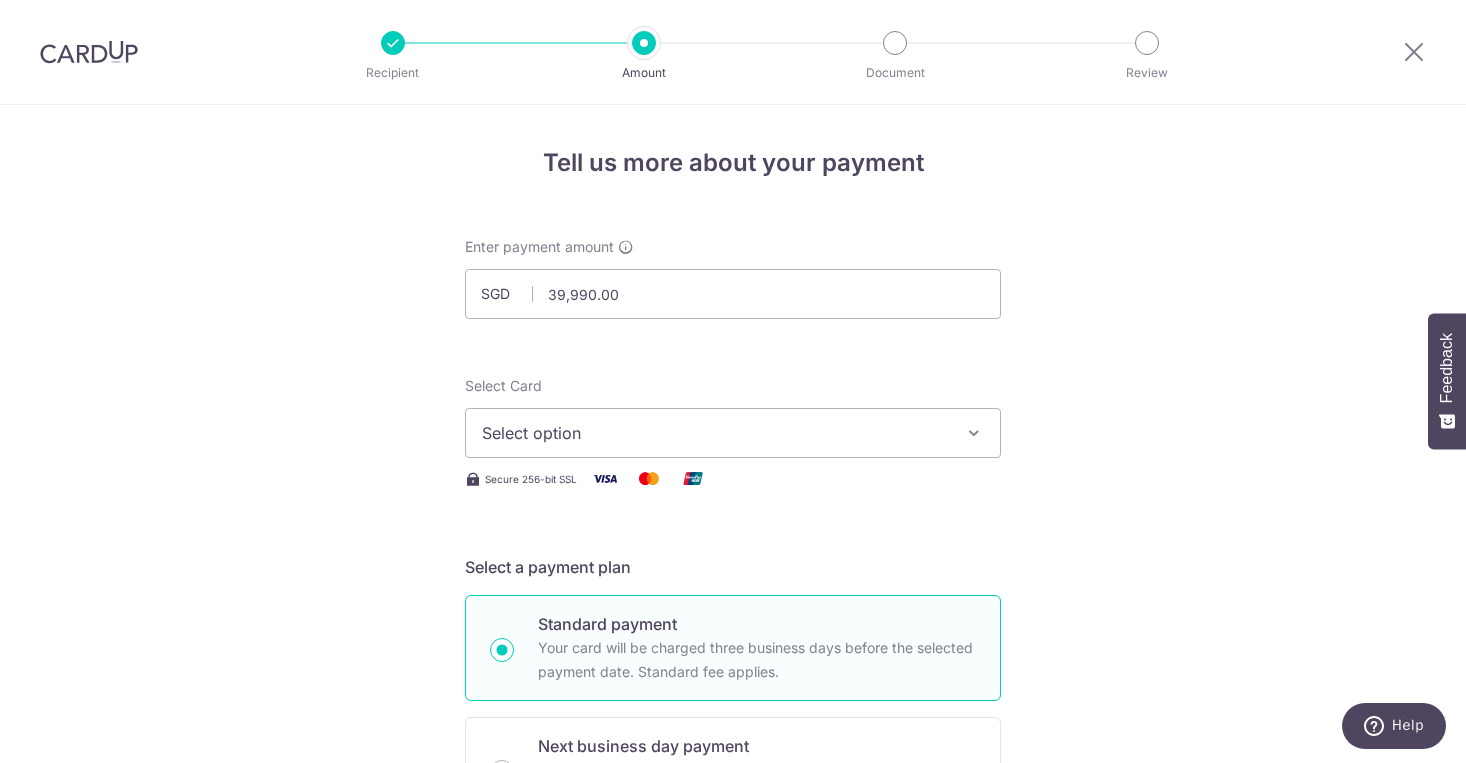 click on "Select option" at bounding box center [733, 433] 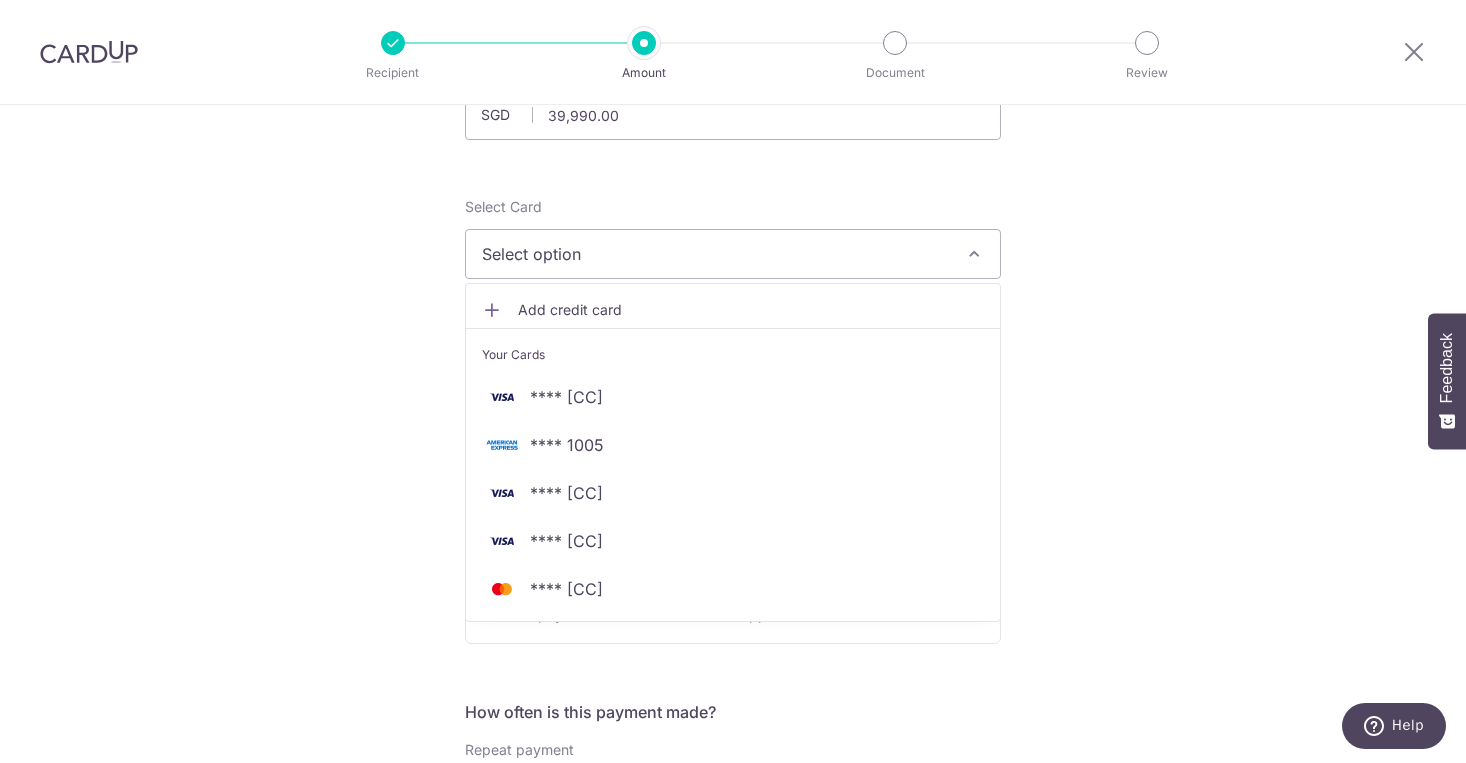 scroll, scrollTop: 196, scrollLeft: 0, axis: vertical 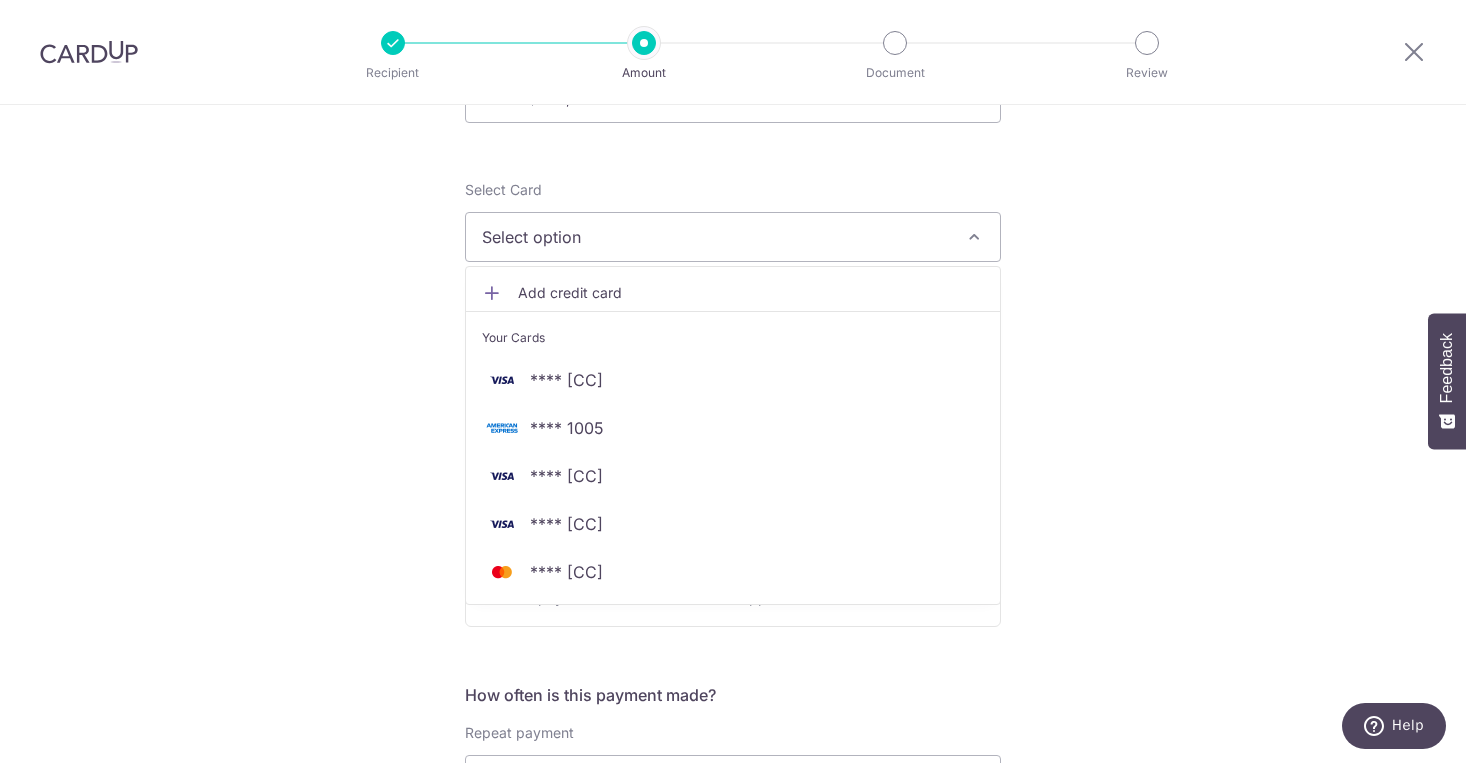 click on "Add credit card" at bounding box center [751, 293] 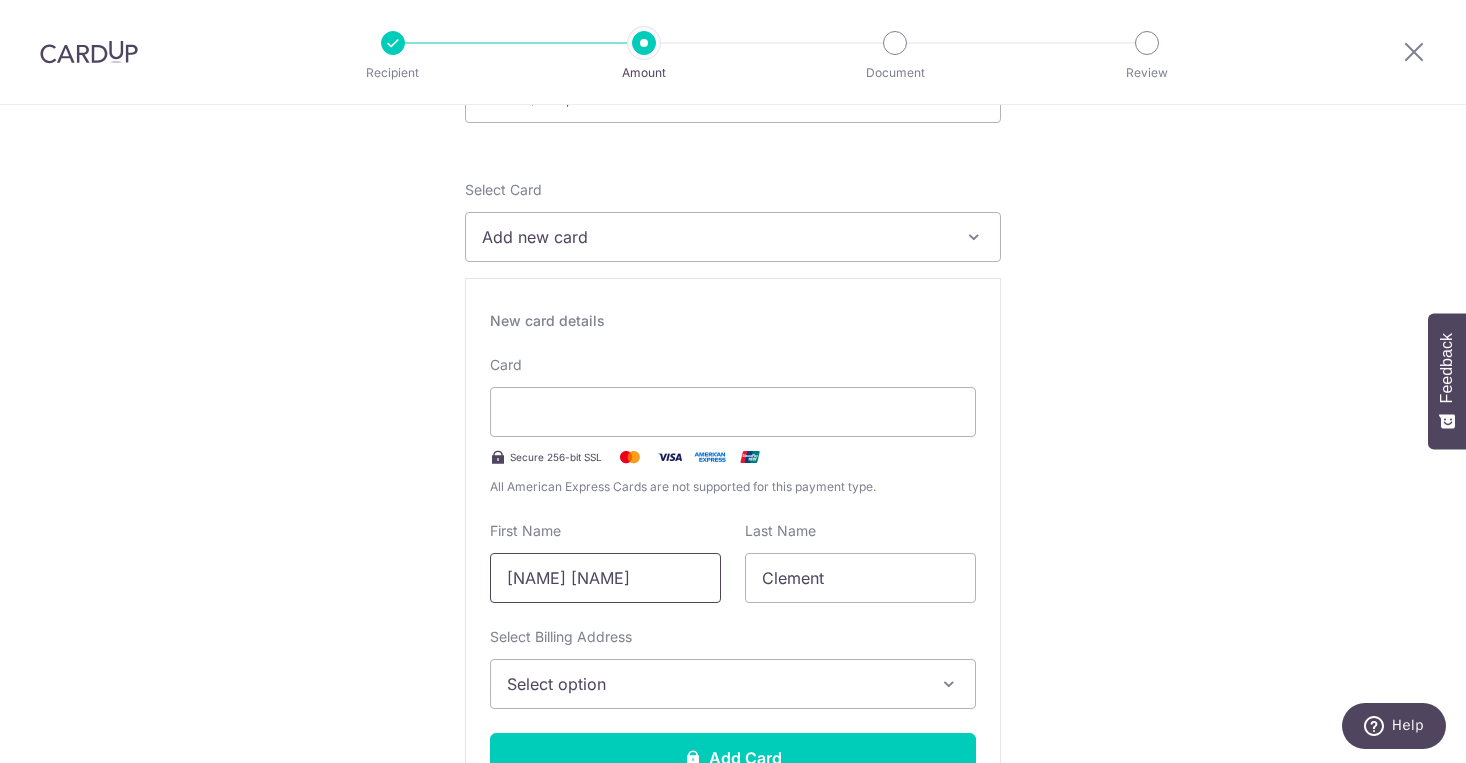 click on "Fu Jun Yi" at bounding box center (605, 578) 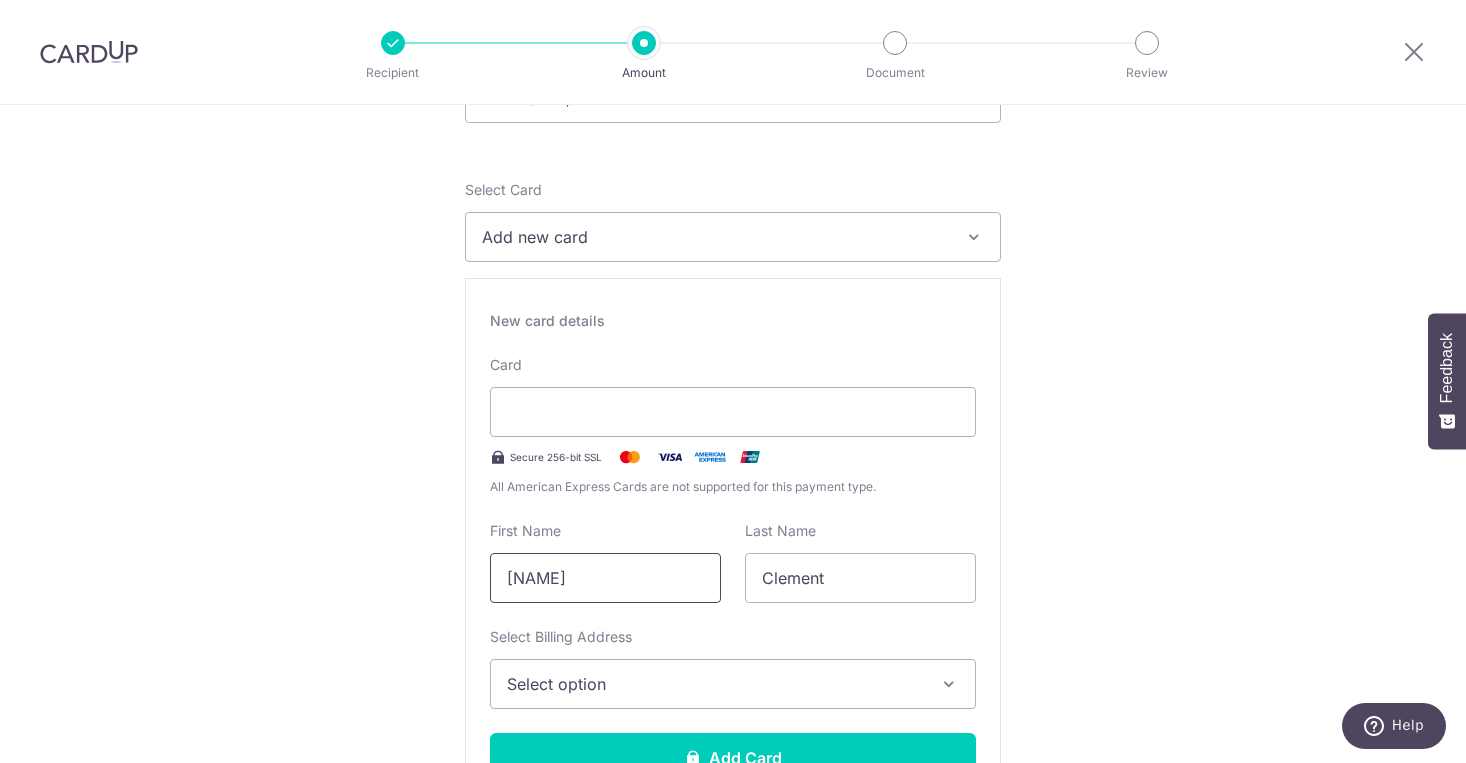 type on "Jereborne" 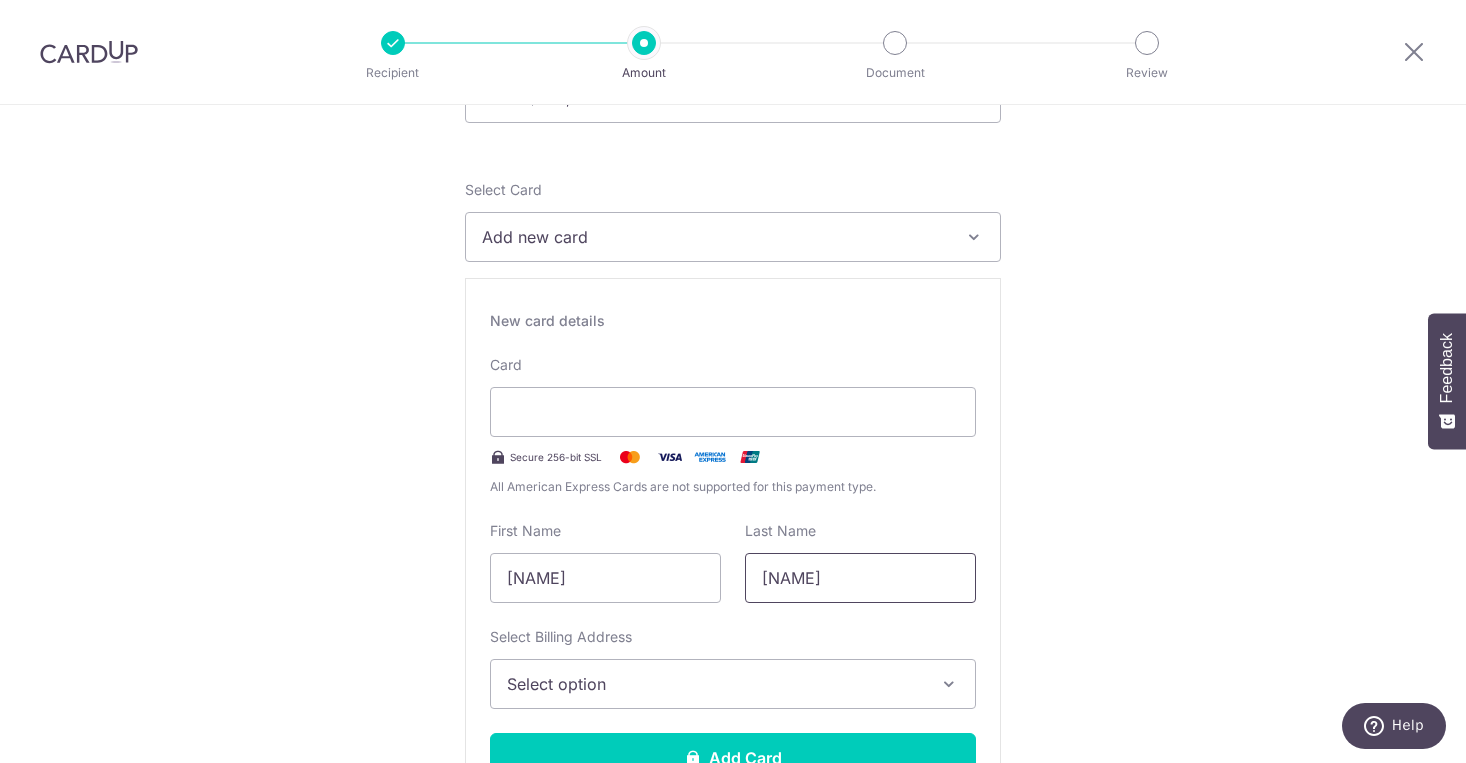 type on "Lam" 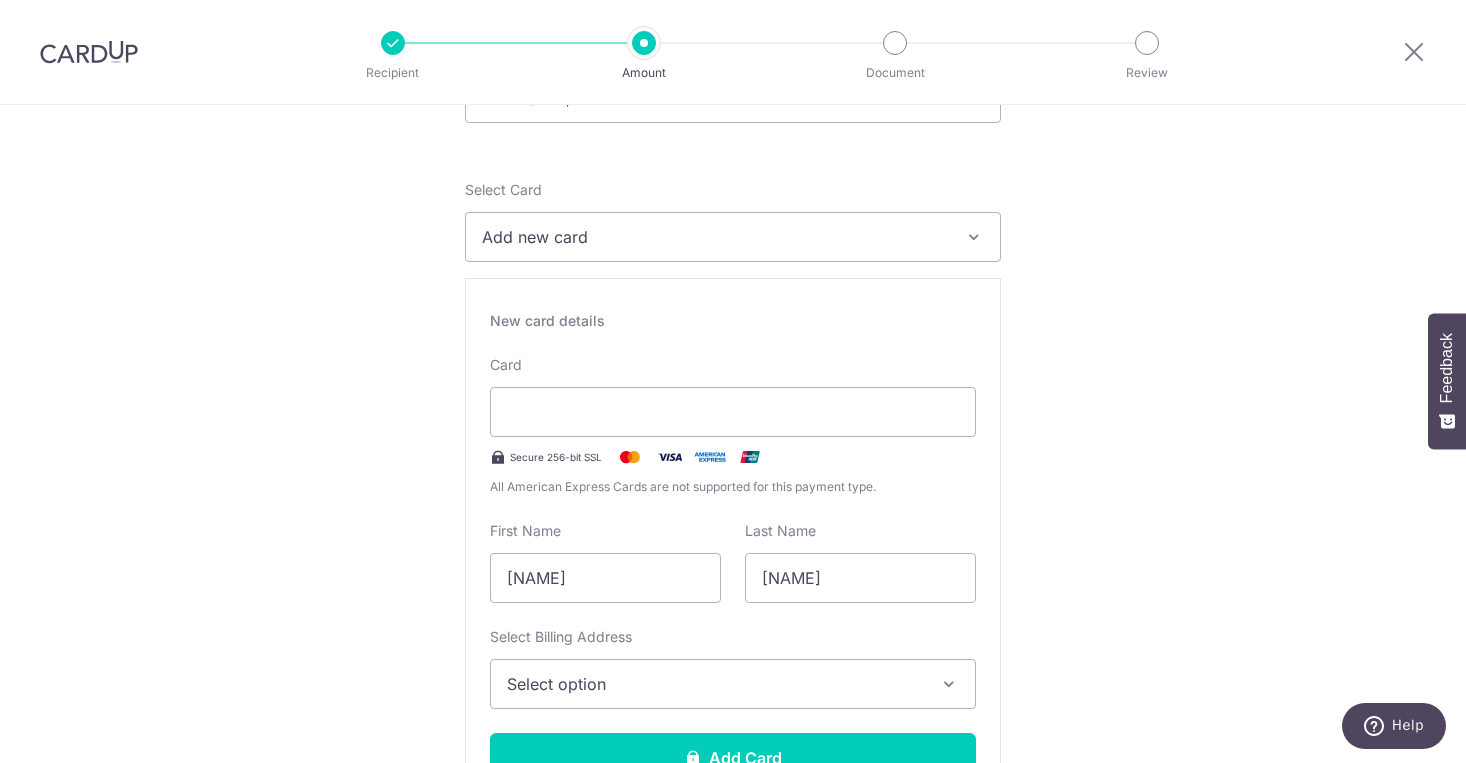 click on "Select Billing Address
Select option
Add Billing Address
My Billing Addresses
1E Cantonment Rd, Pinnacle@duxton #44-53, Singapore, Singapore-085501" at bounding box center [733, 668] 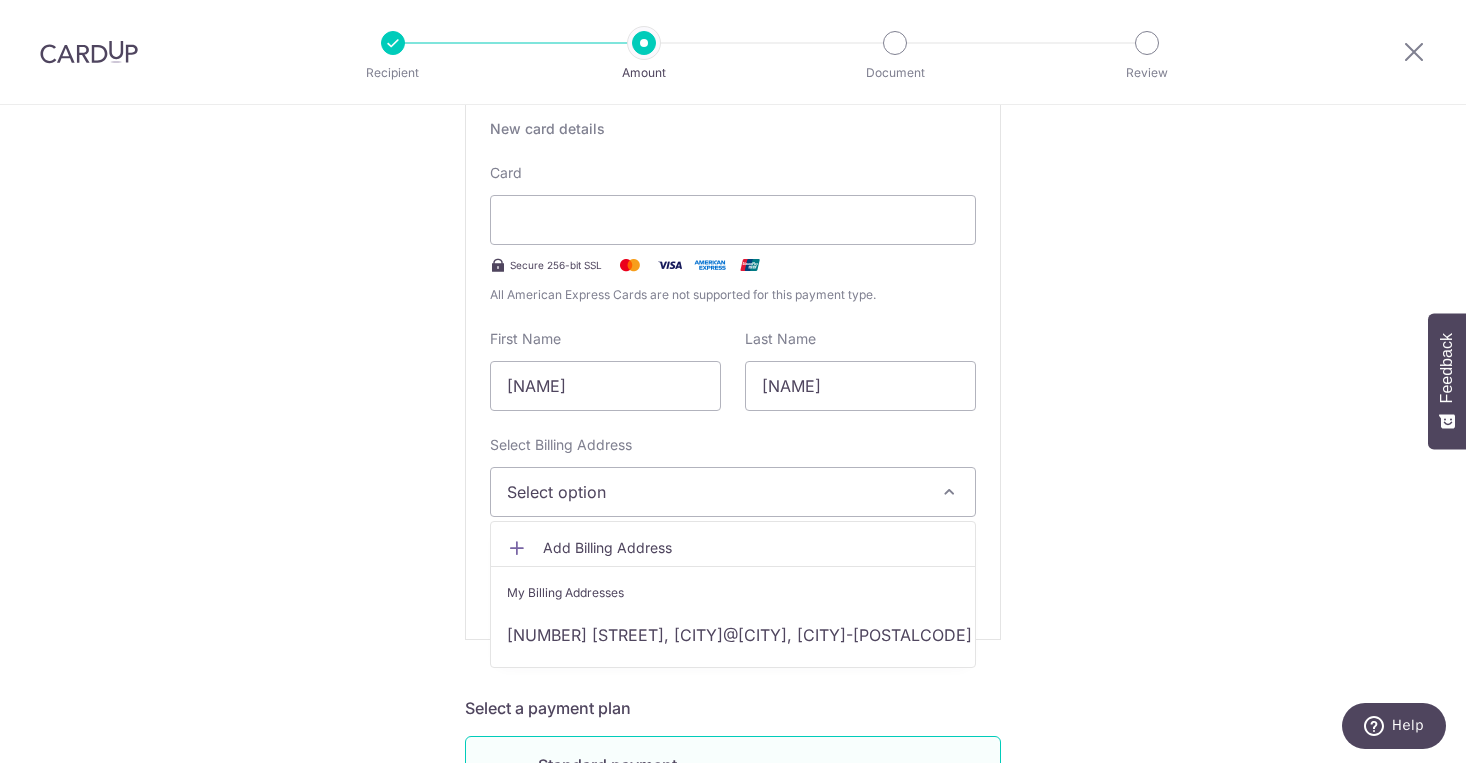 scroll, scrollTop: 412, scrollLeft: 0, axis: vertical 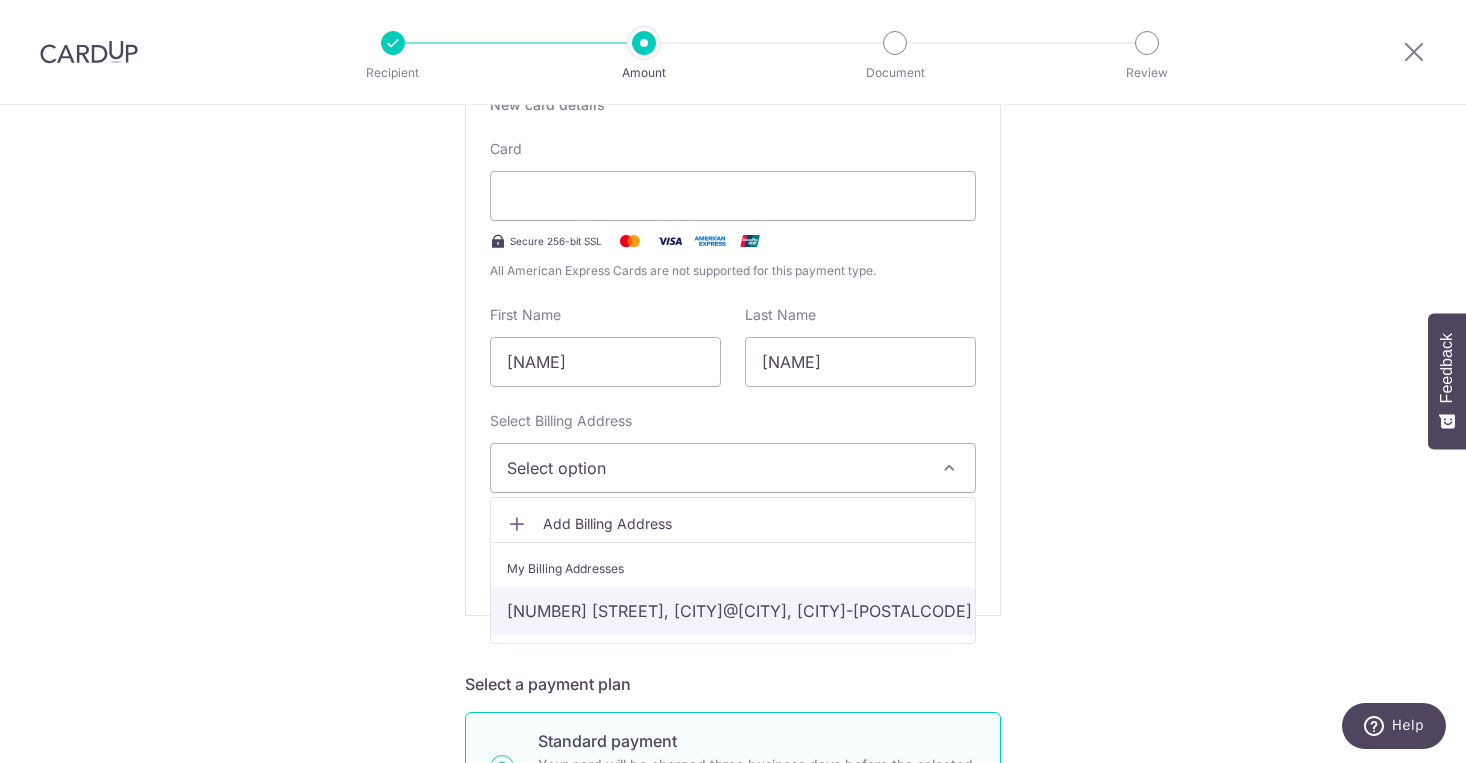 click on "1E Cantonment Rd, Pinnacle@duxton #44-53, Singapore, Singapore-085501" at bounding box center (733, 611) 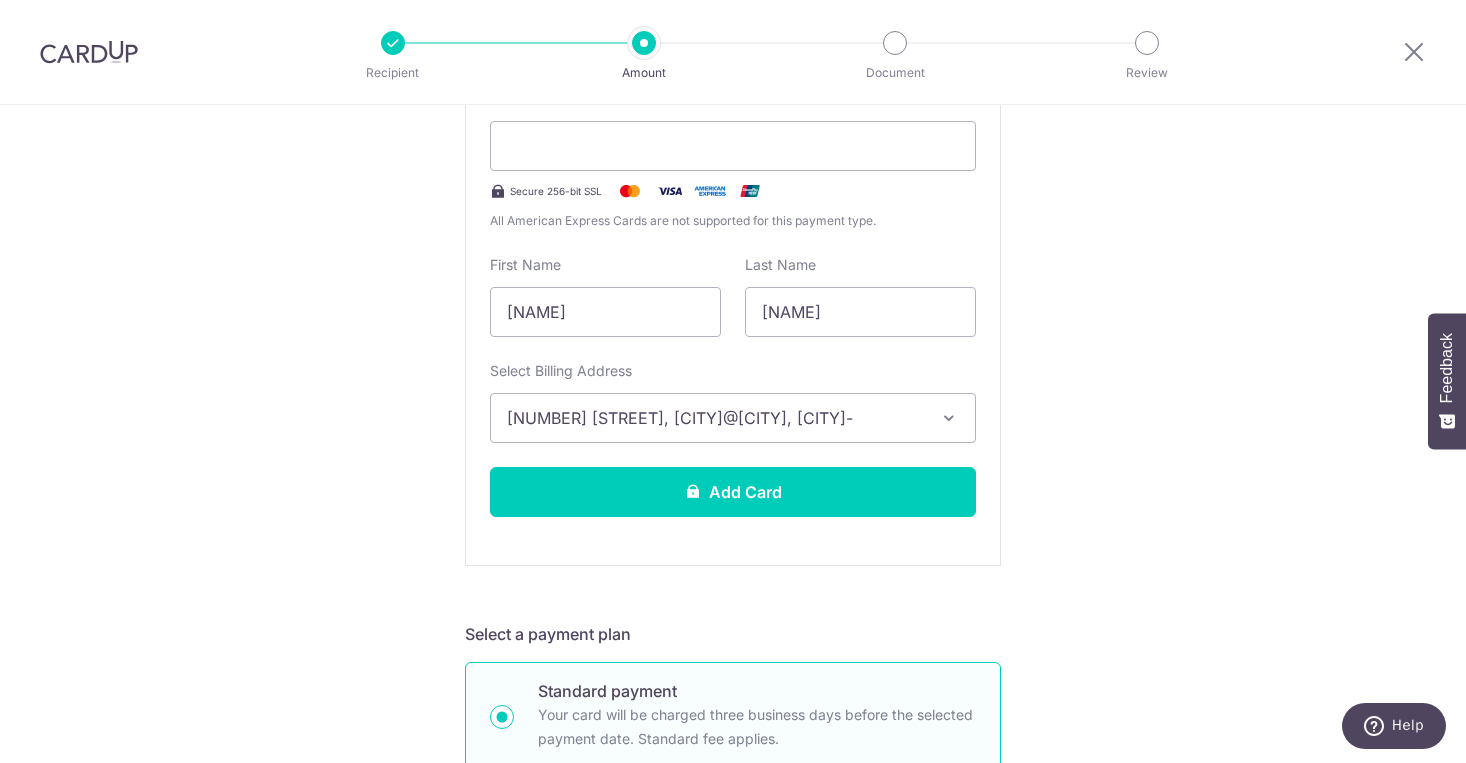 scroll, scrollTop: 497, scrollLeft: 0, axis: vertical 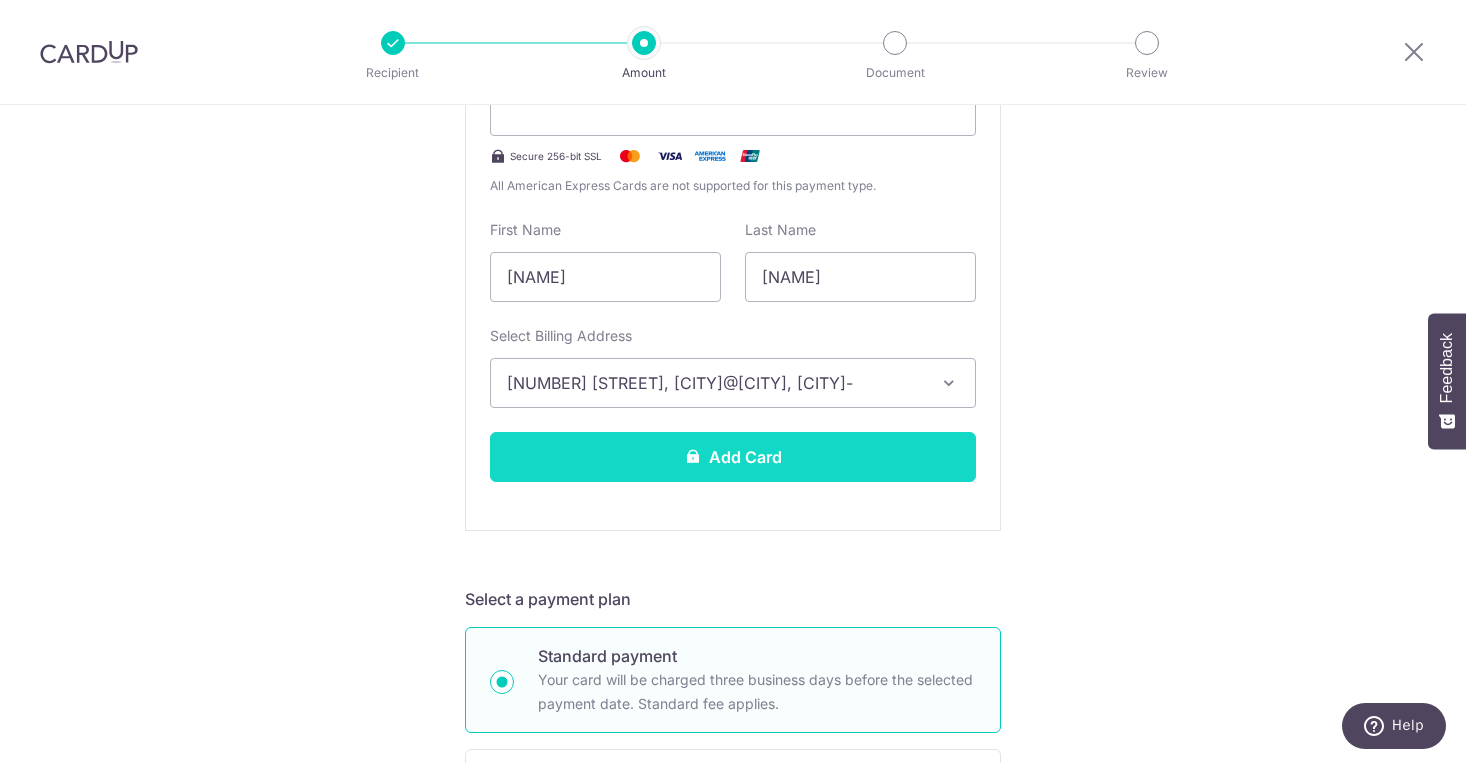 click on "Add Card" at bounding box center (733, 457) 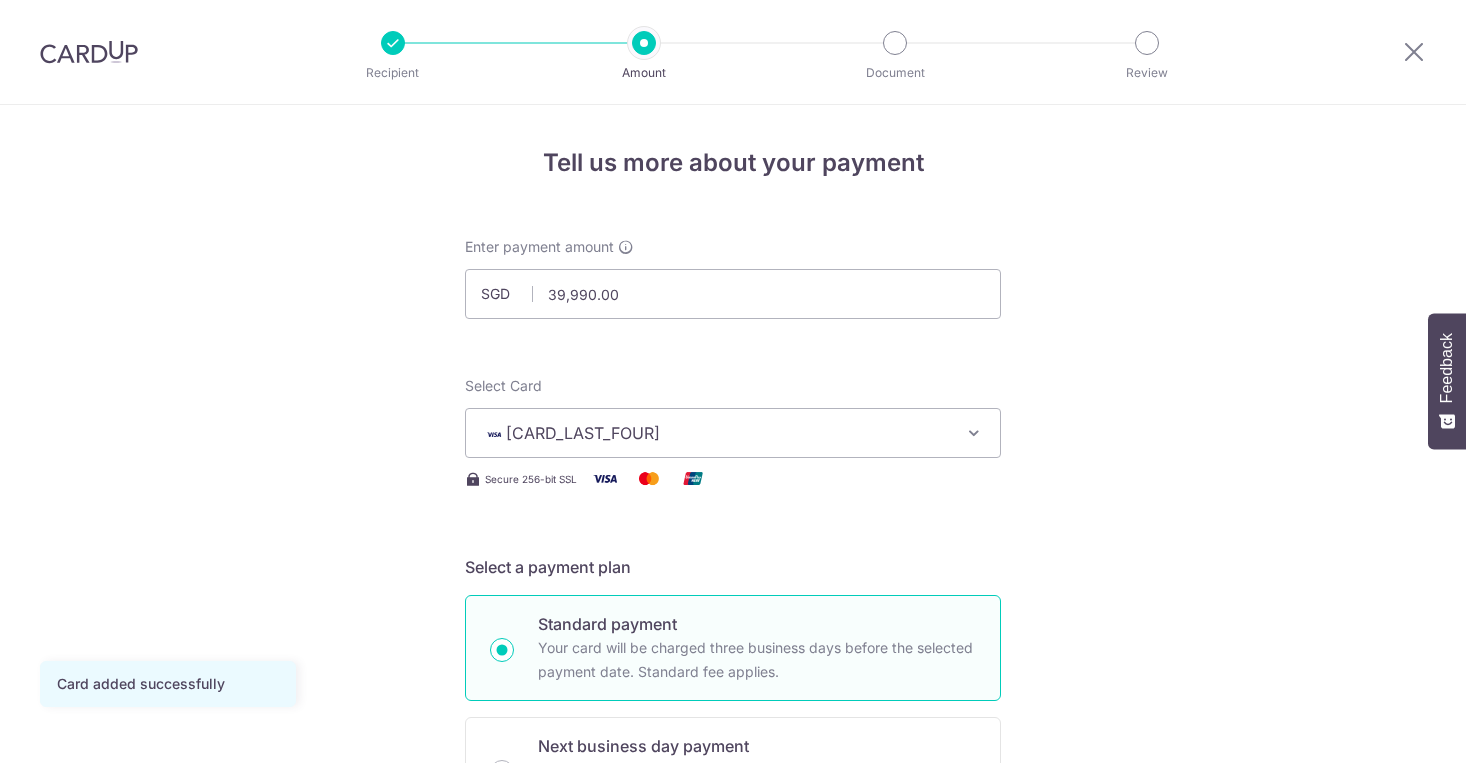 scroll, scrollTop: 0, scrollLeft: 0, axis: both 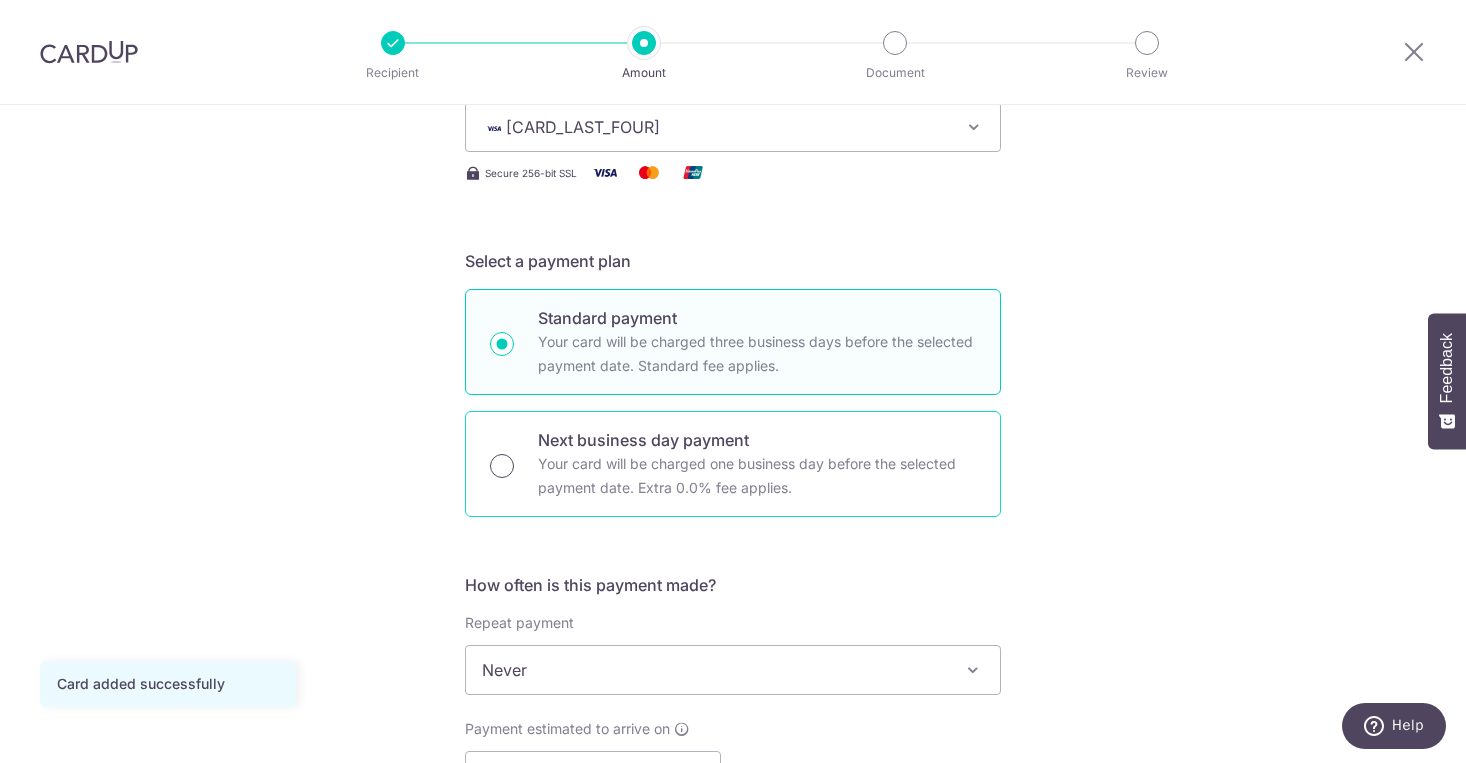 click on "Next business day payment
Your card will be charged one business day before the selected payment date. Extra 0.0% fee applies." at bounding box center [502, 466] 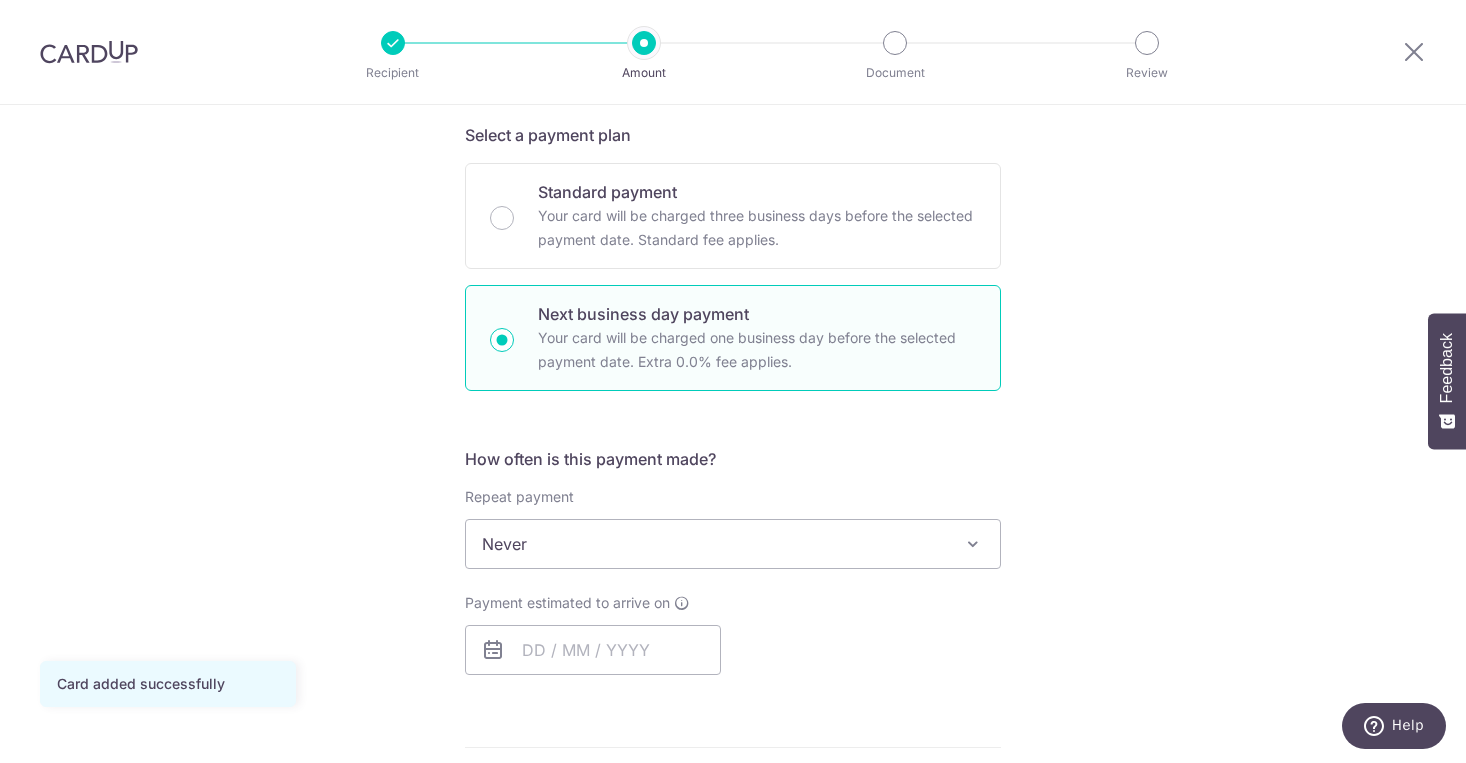 scroll, scrollTop: 562, scrollLeft: 0, axis: vertical 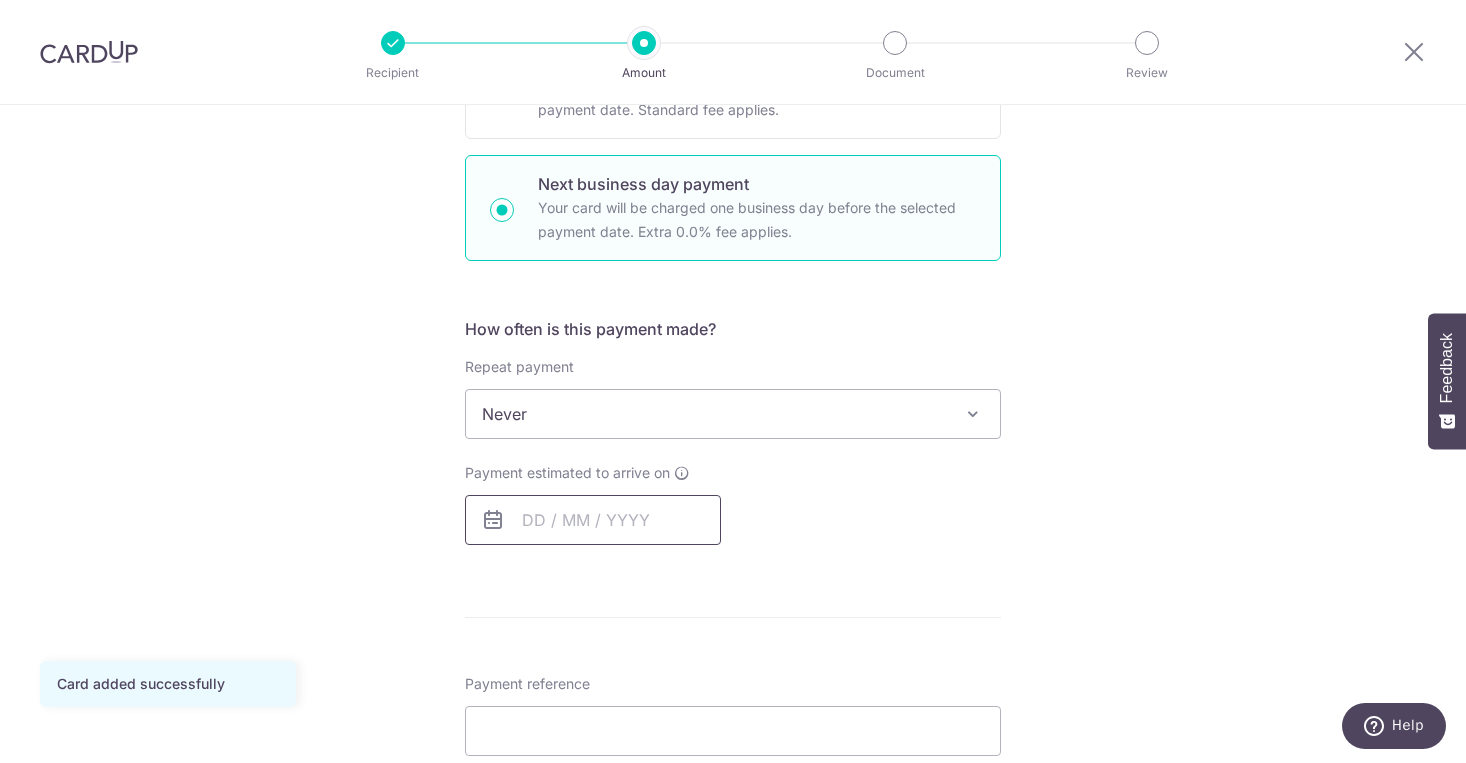 click at bounding box center (593, 520) 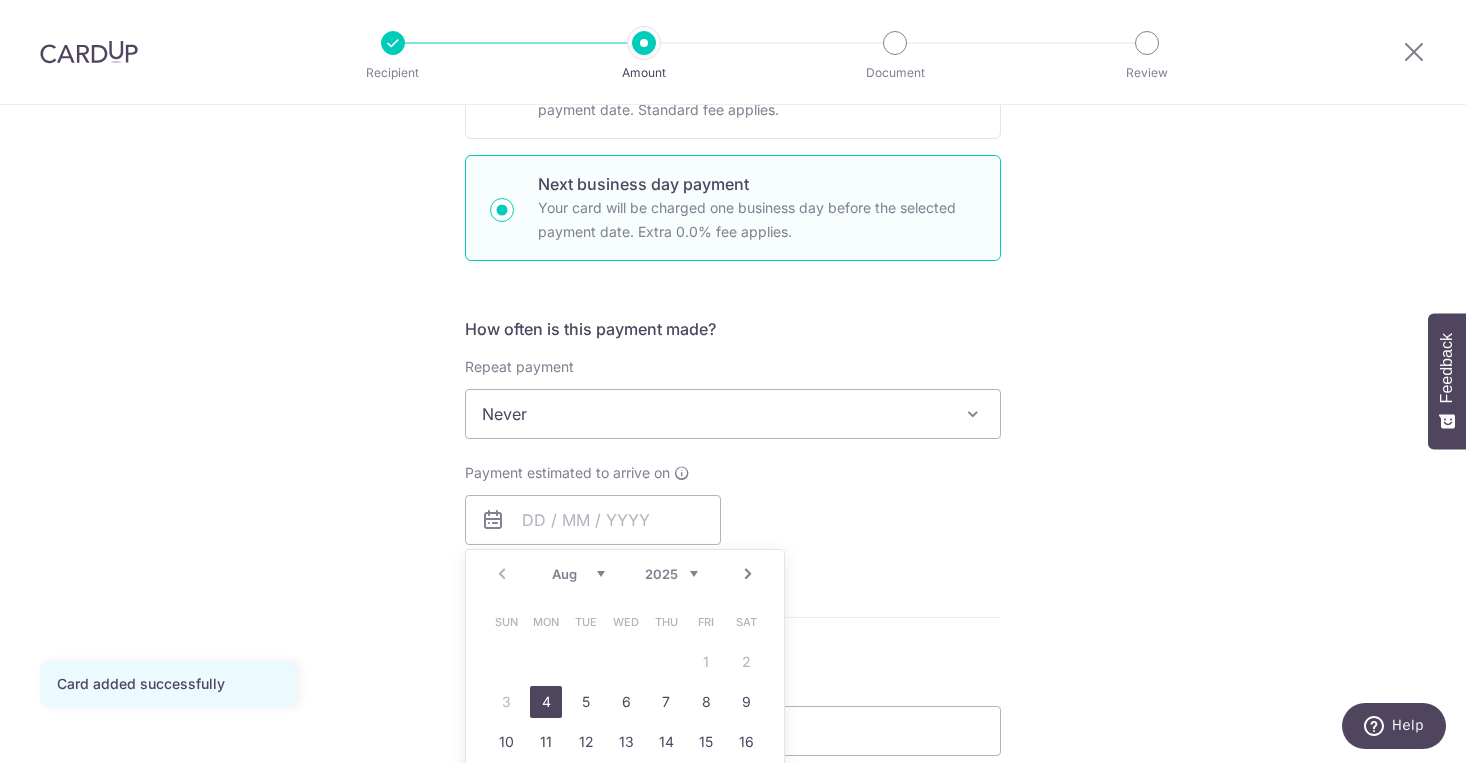 click on "4" at bounding box center [546, 702] 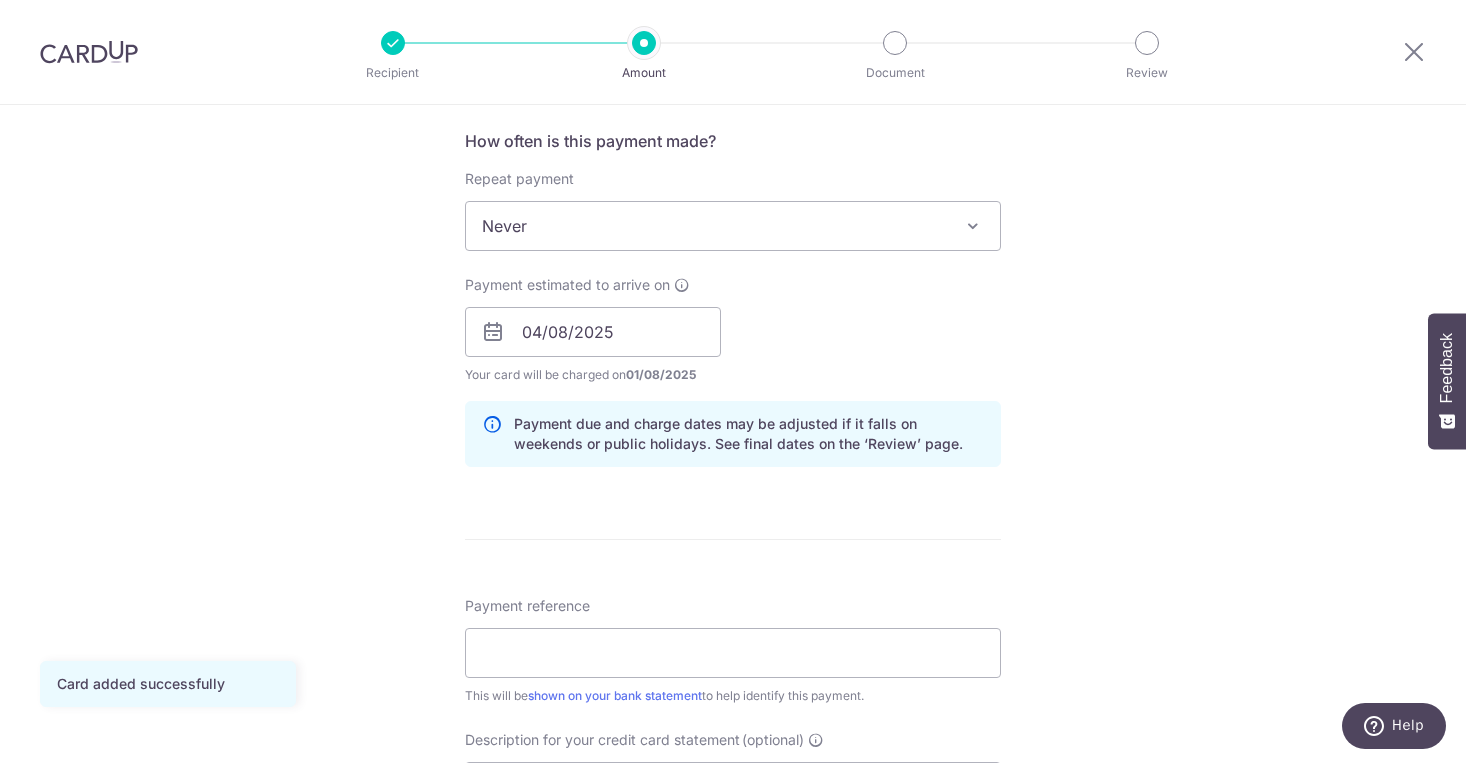 scroll, scrollTop: 761, scrollLeft: 0, axis: vertical 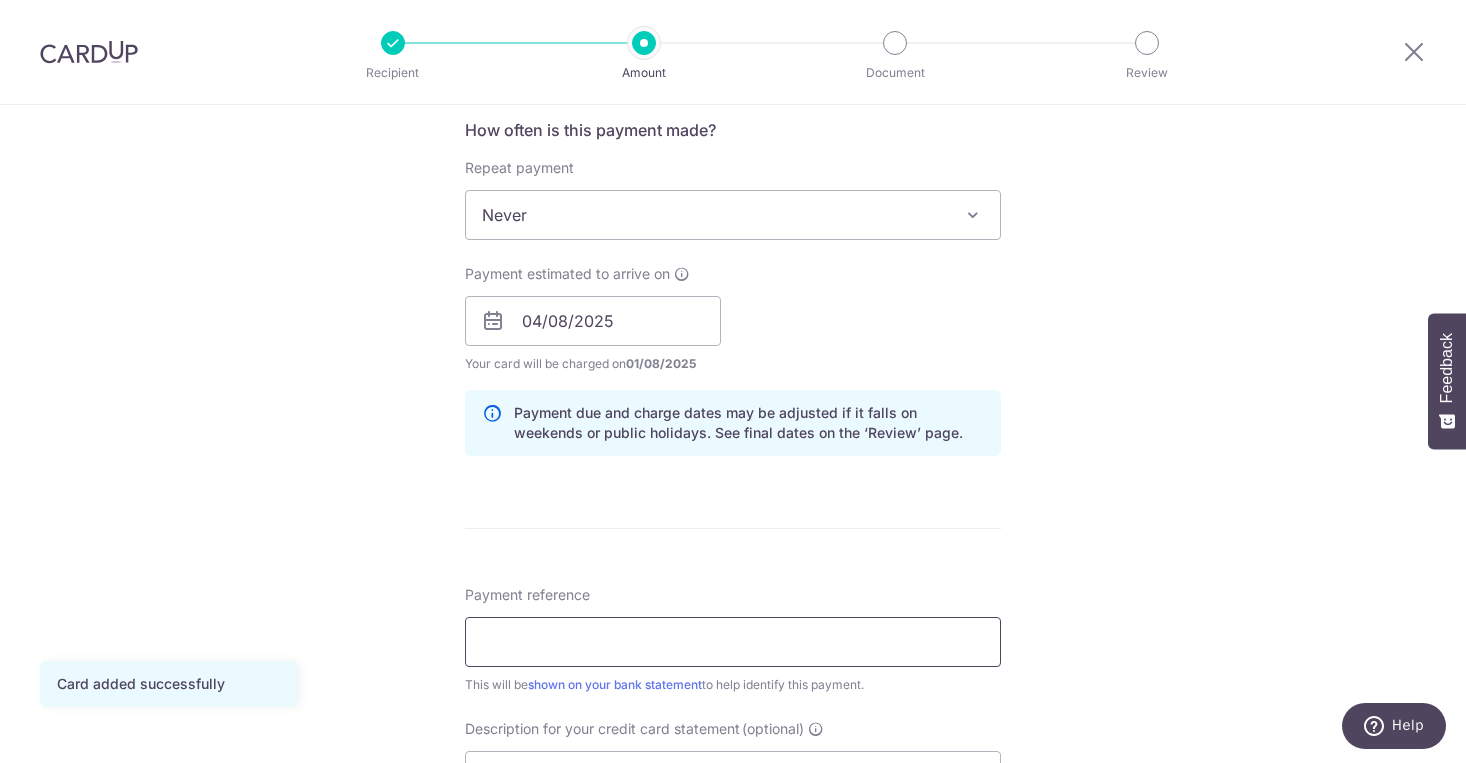 click on "Payment reference" at bounding box center [733, 642] 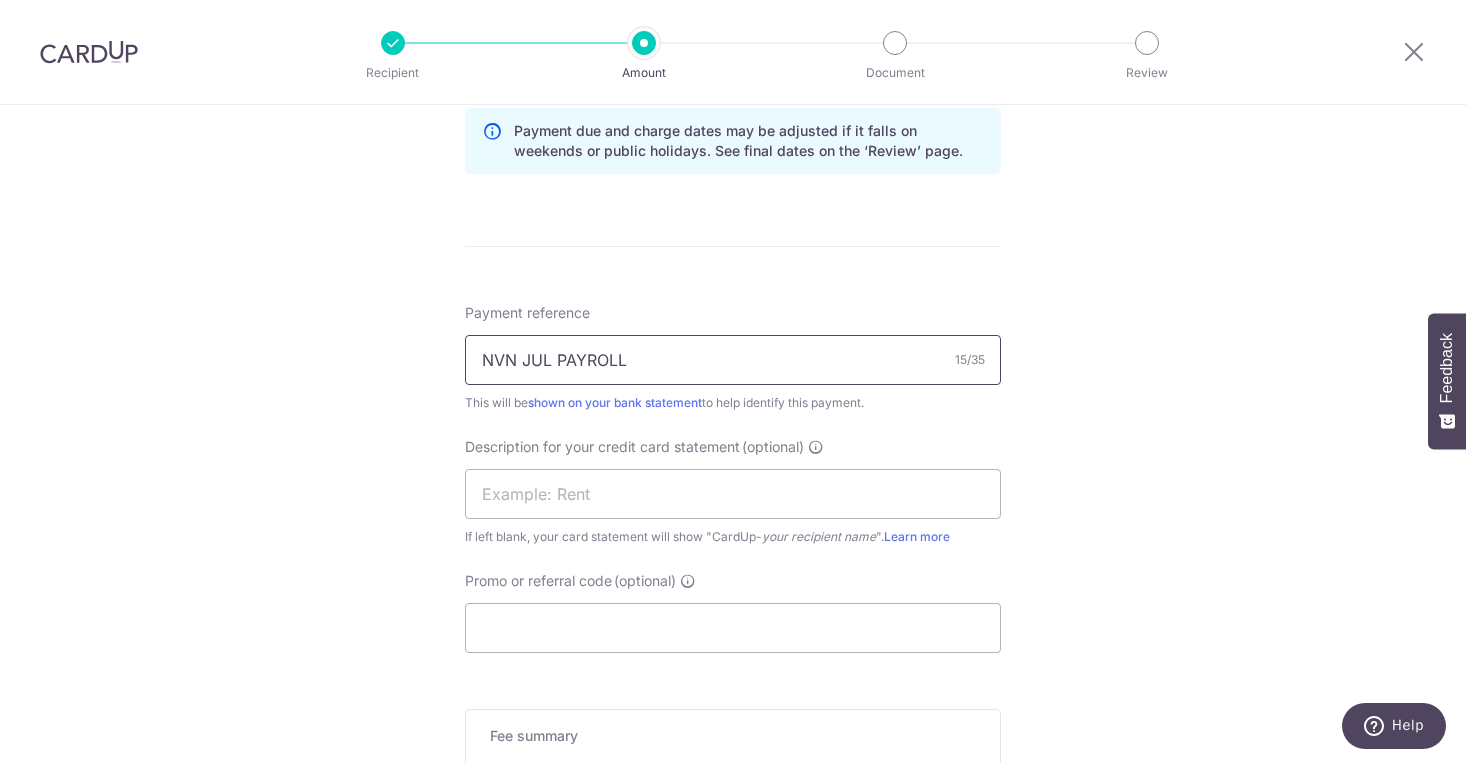 scroll, scrollTop: 1225, scrollLeft: 0, axis: vertical 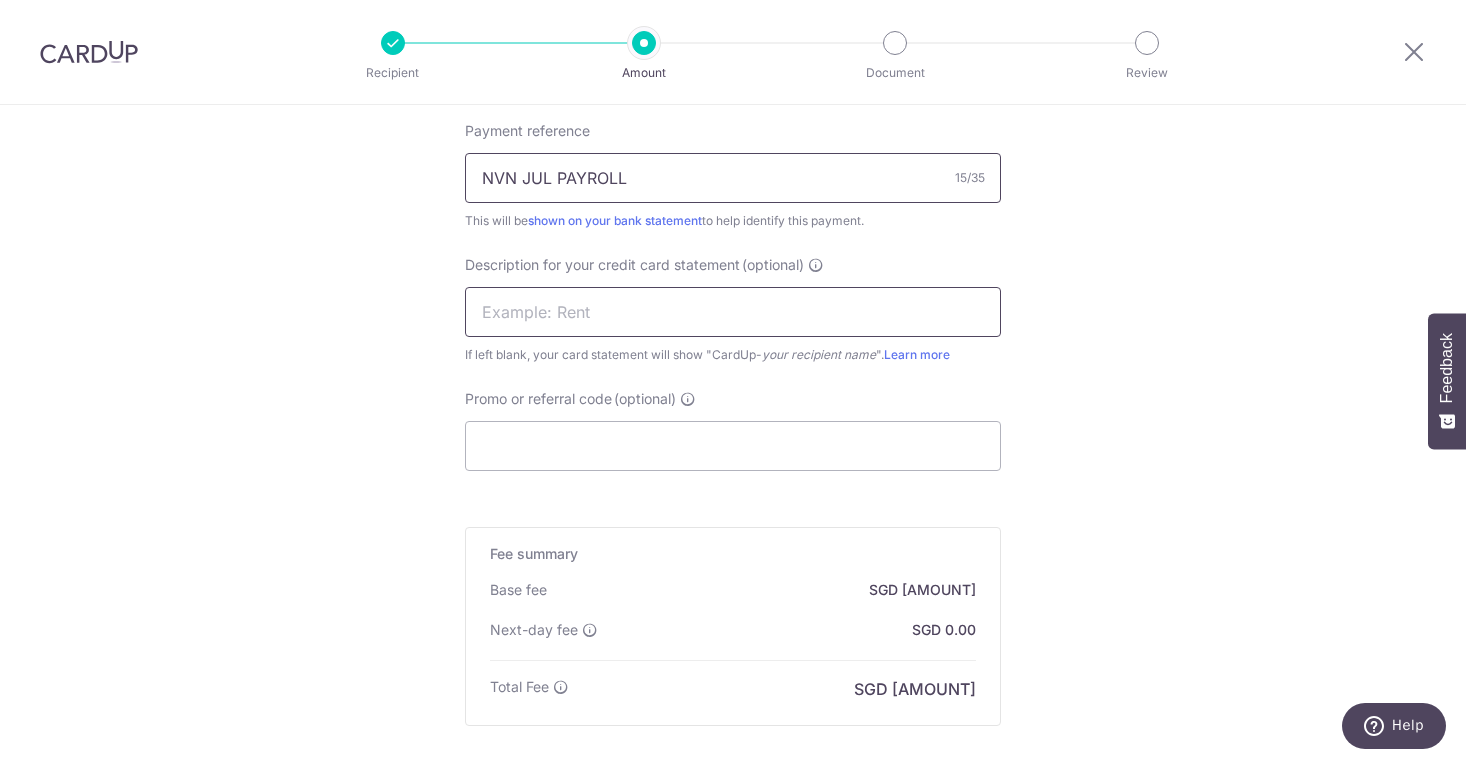 type on "NVN JUL PAYROLL" 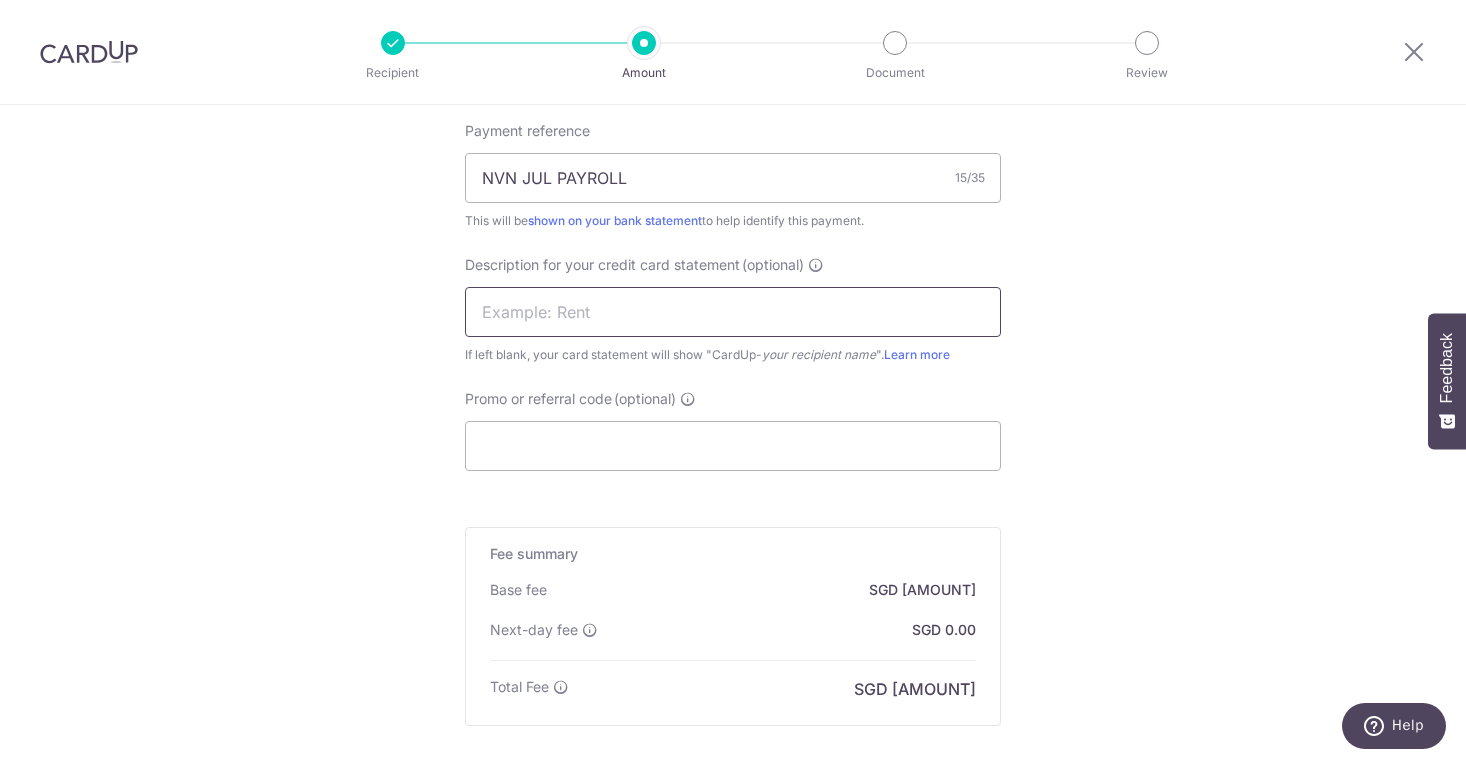 click at bounding box center (733, 312) 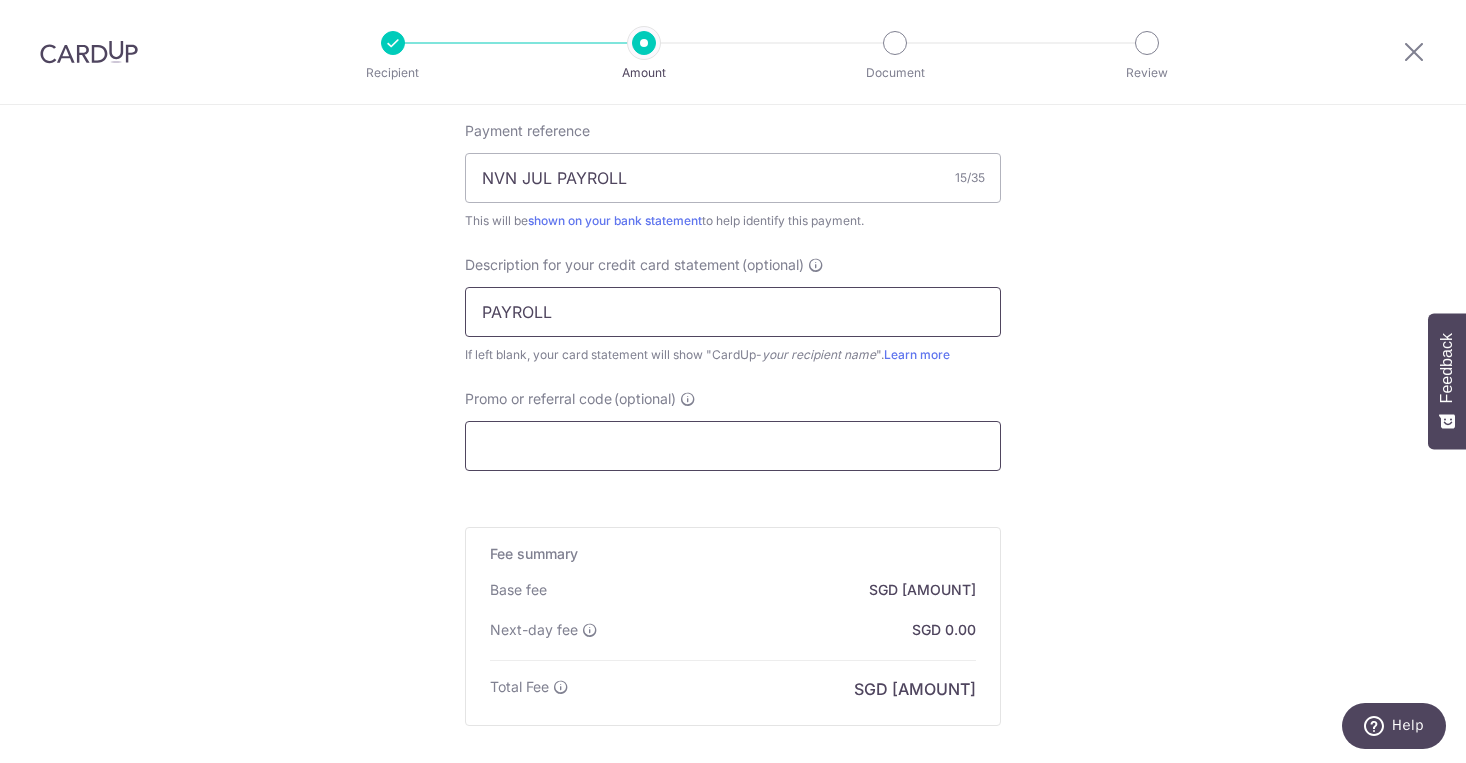 type on "PAYROLL" 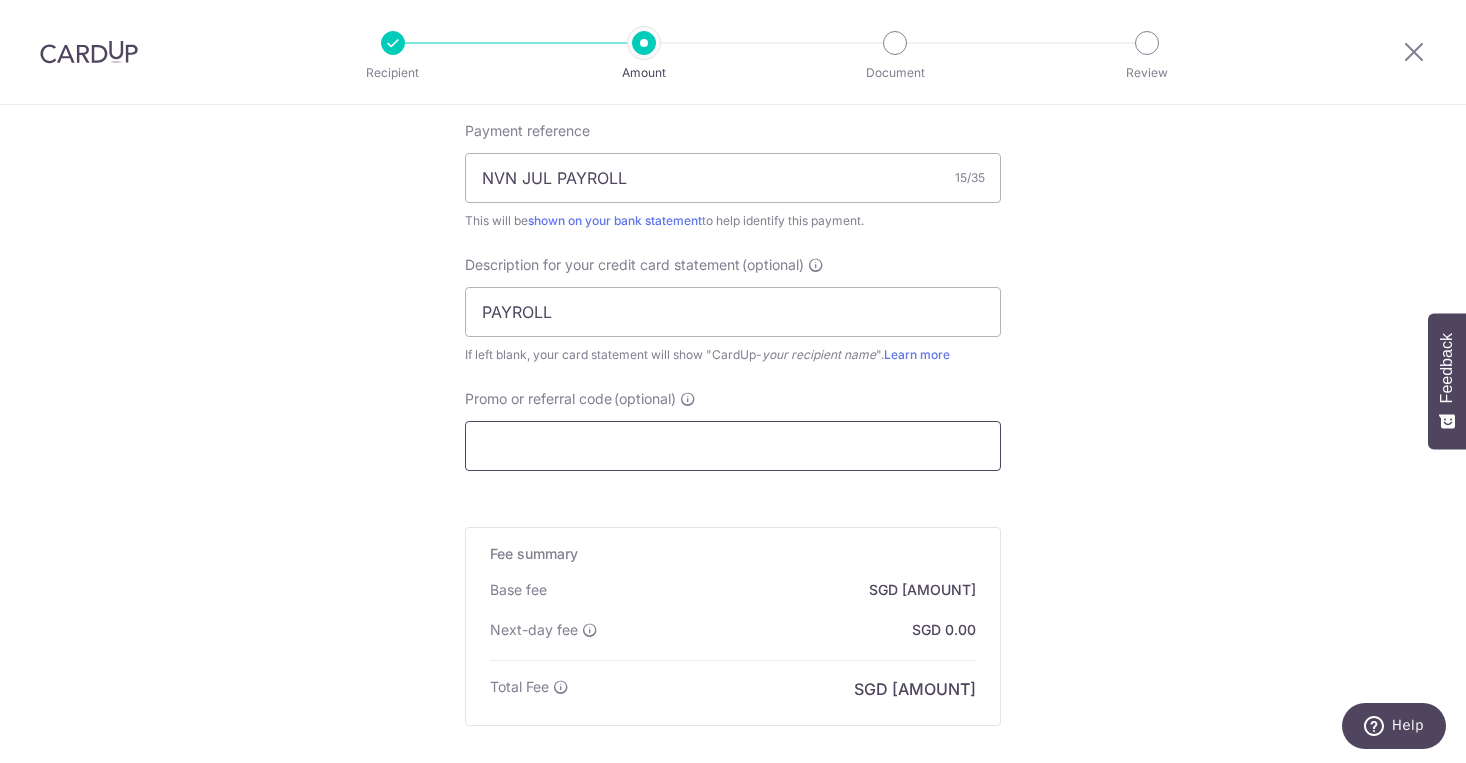 click on "Promo or referral code
(optional)" at bounding box center (733, 446) 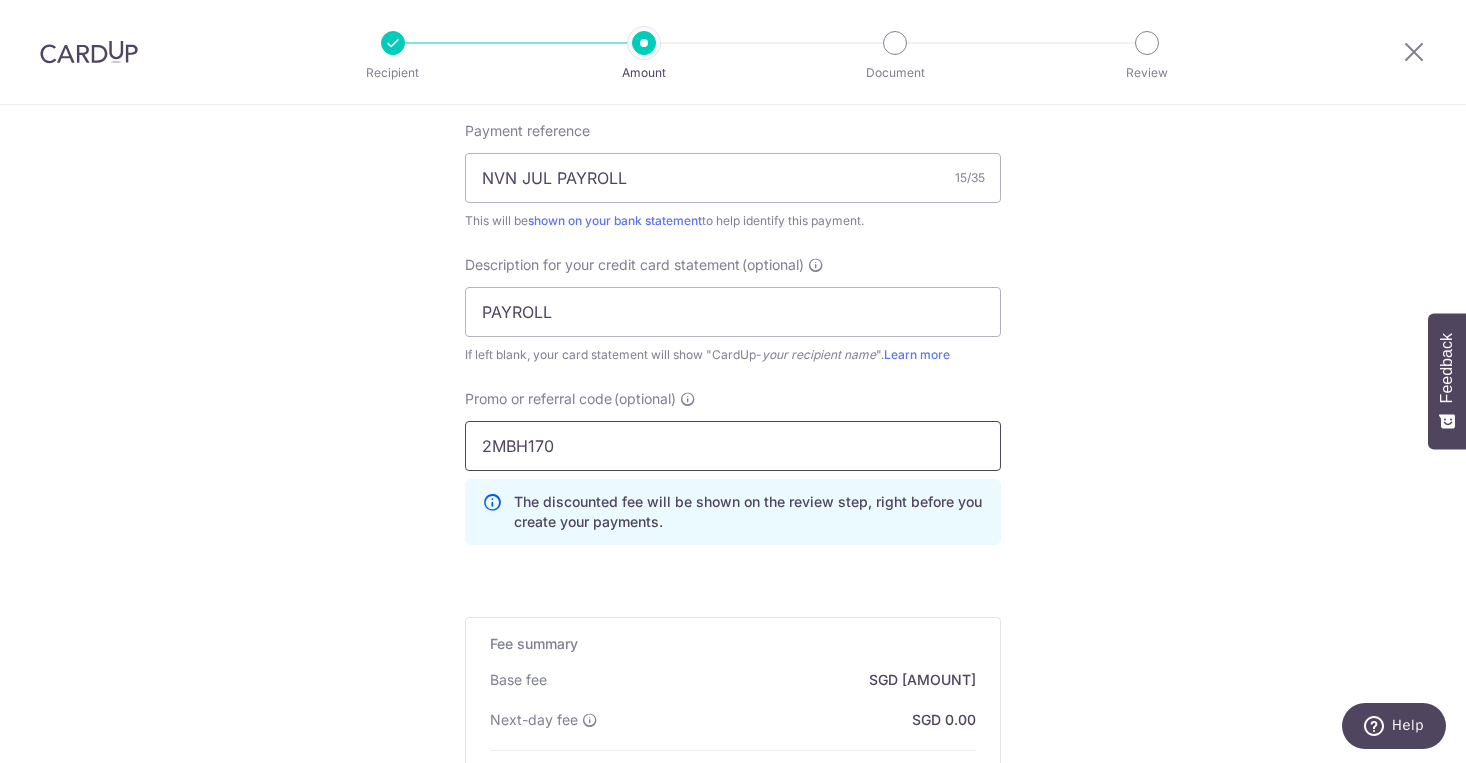 type on "2MBH170" 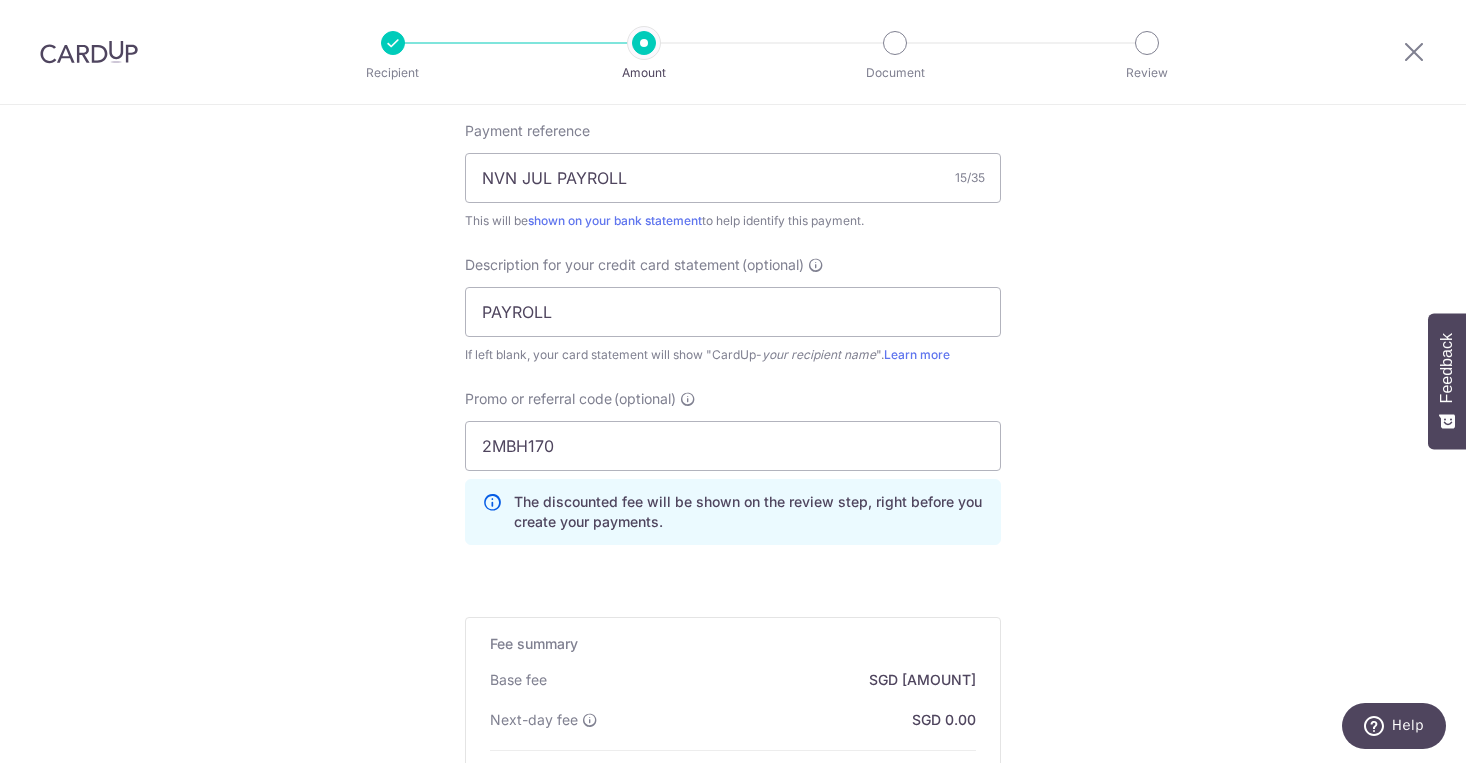 click on "Tell us more about your payment
Enter payment amount
SGD
39,990.00
39990.00
Card added successfully
Select Card
**** 8040
Add credit card
Your Cards
**** 0605
**** 1005
**** 3621
**** 3062
**** 2902
**** 8040
Secure 256-bit SSL" at bounding box center (733, -24) 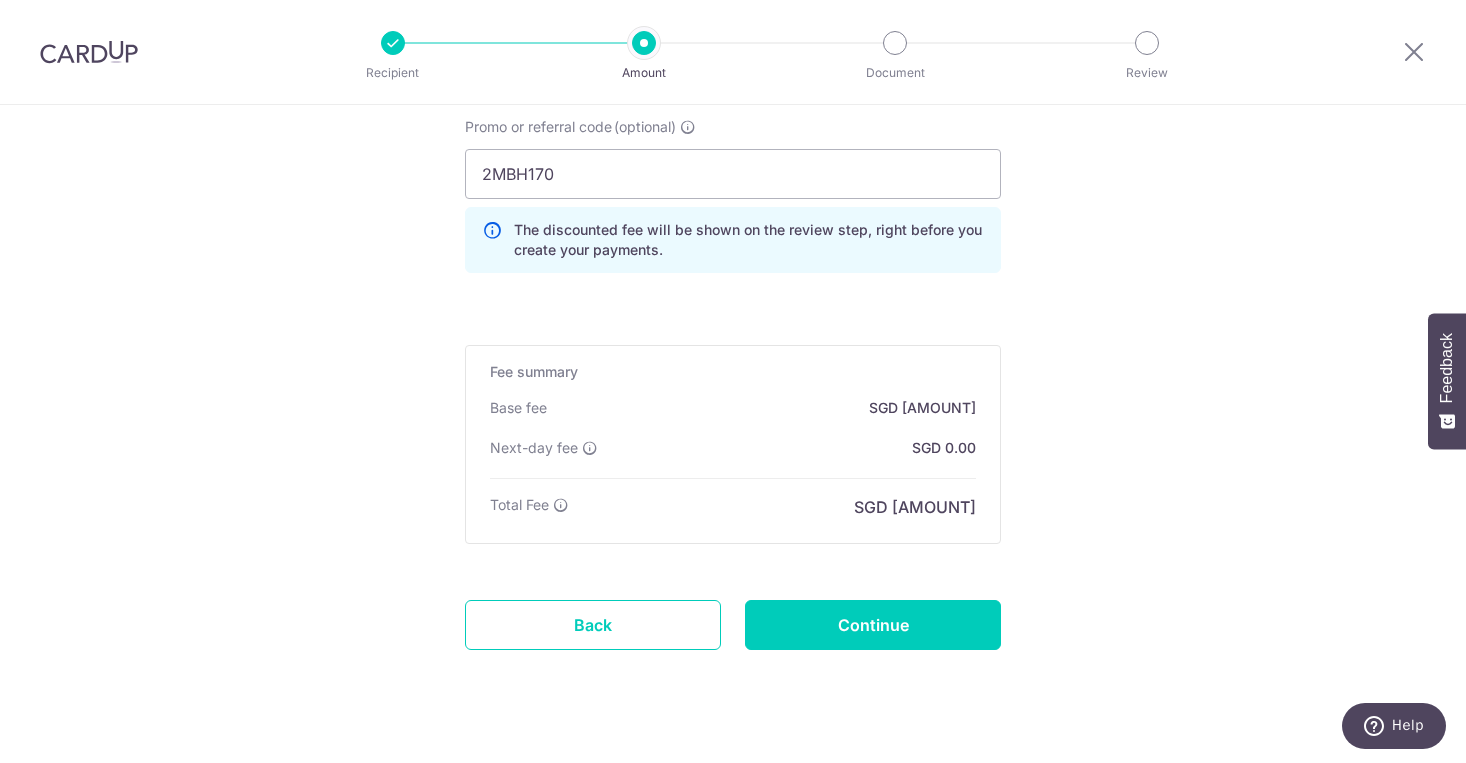 scroll, scrollTop: 1503, scrollLeft: 0, axis: vertical 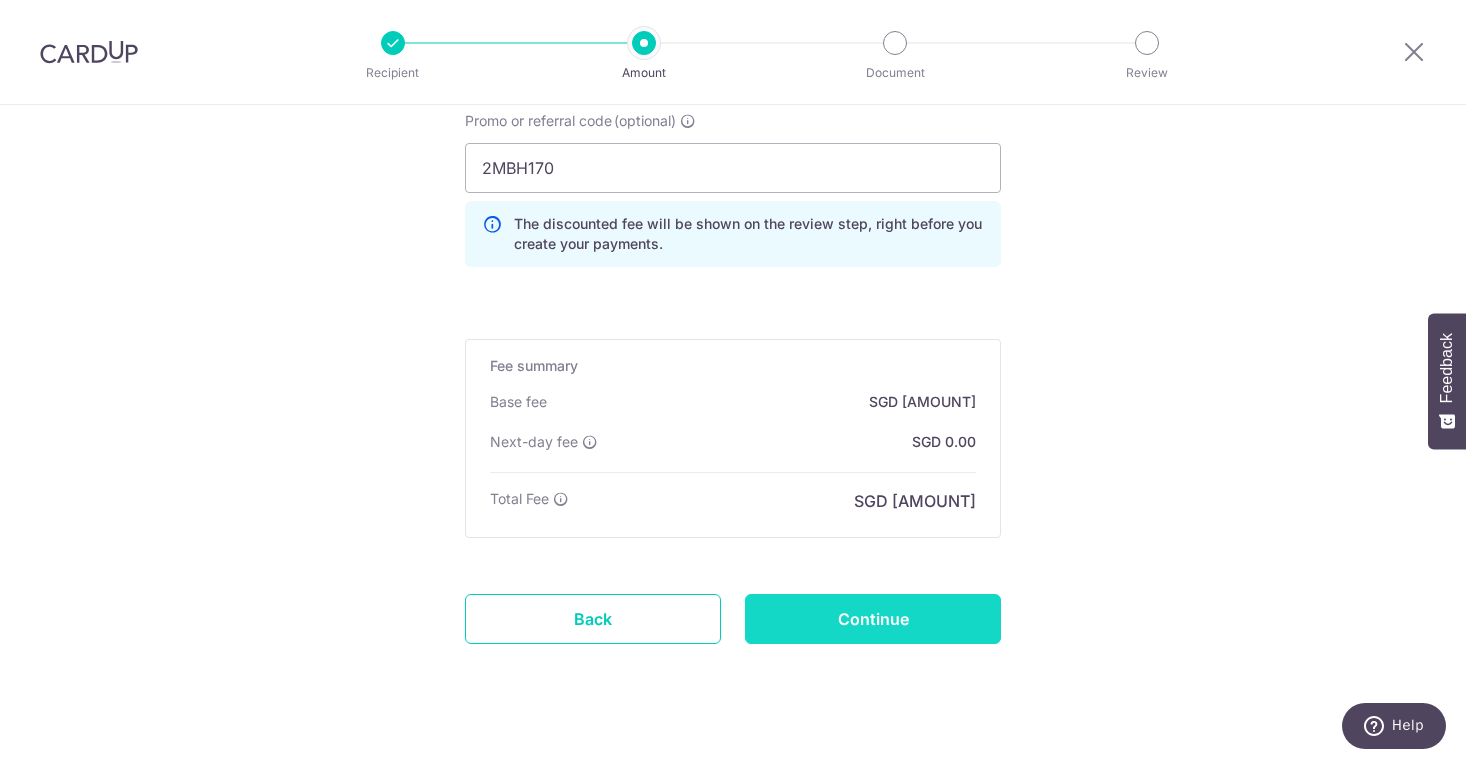 click on "Continue" at bounding box center (873, 619) 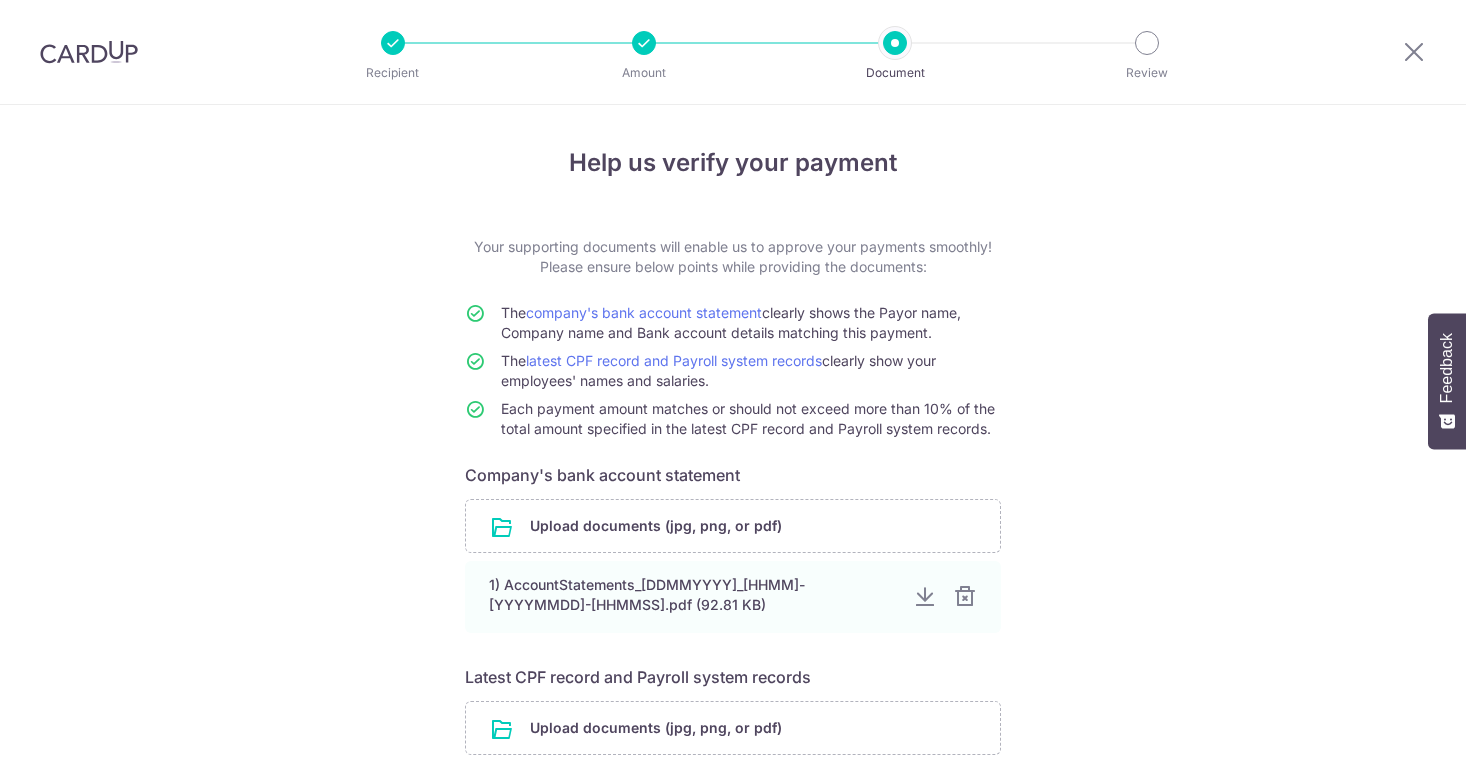 scroll, scrollTop: 0, scrollLeft: 0, axis: both 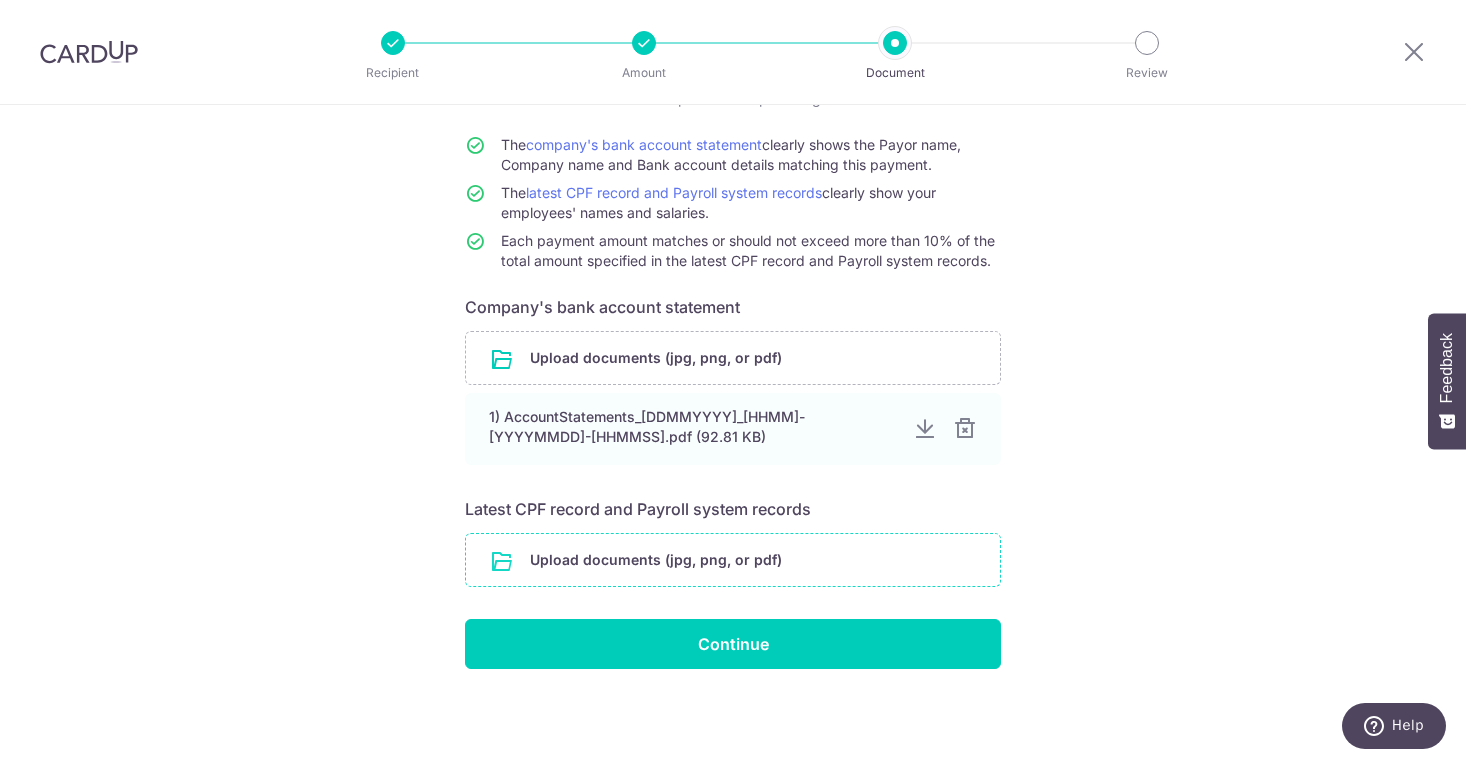 click at bounding box center [733, 560] 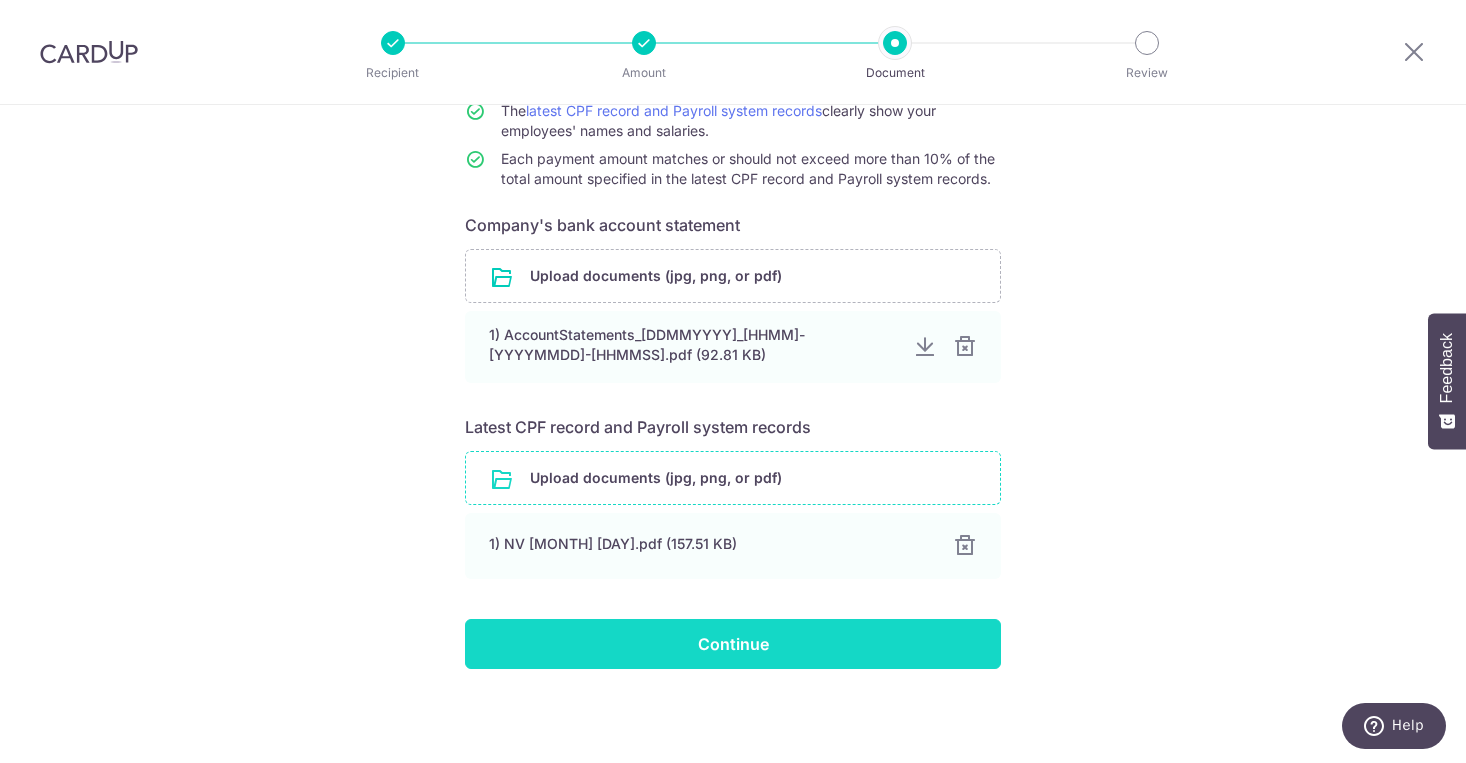 scroll, scrollTop: 250, scrollLeft: 0, axis: vertical 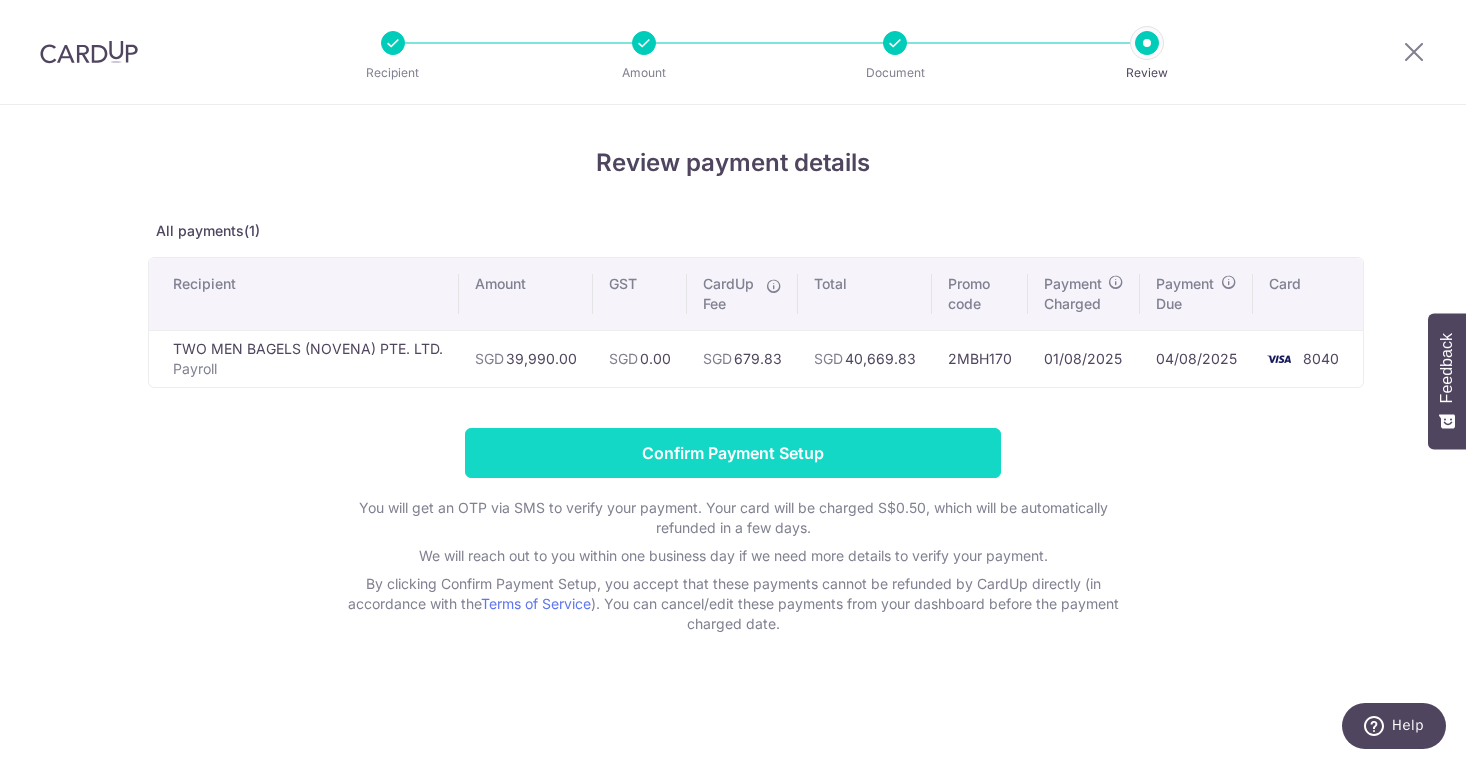 click on "Confirm Payment Setup" at bounding box center [733, 453] 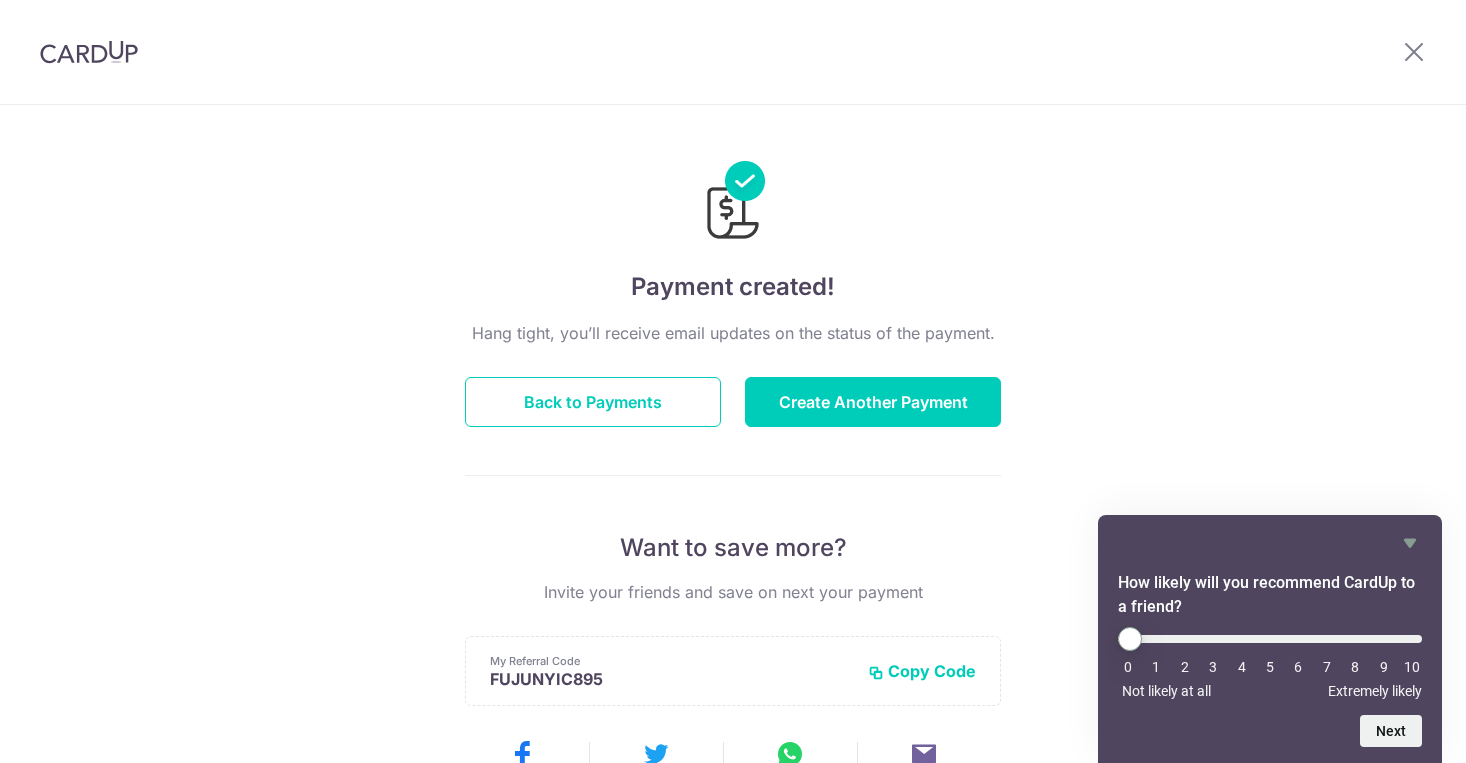 scroll, scrollTop: 0, scrollLeft: 0, axis: both 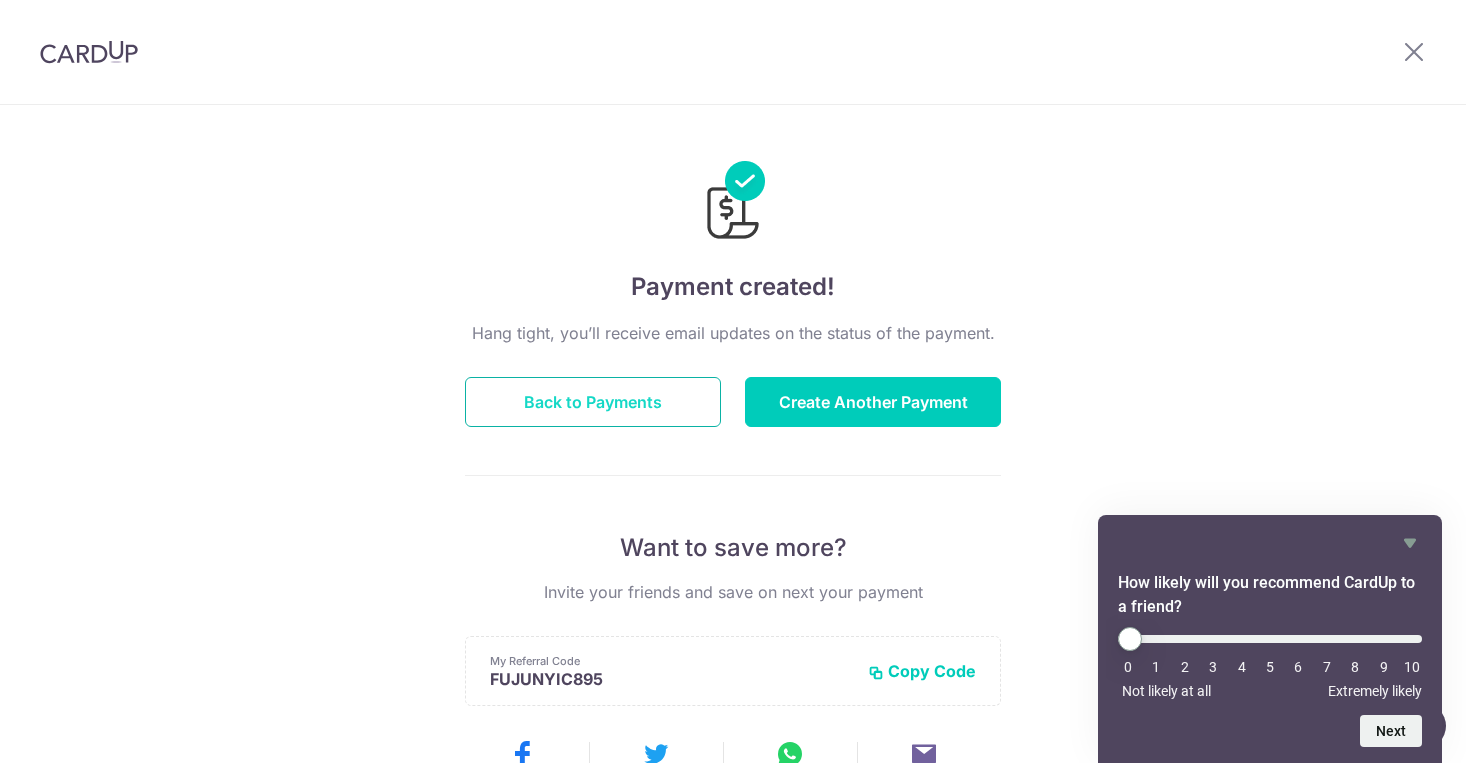 click on "Back to Payments" at bounding box center [593, 402] 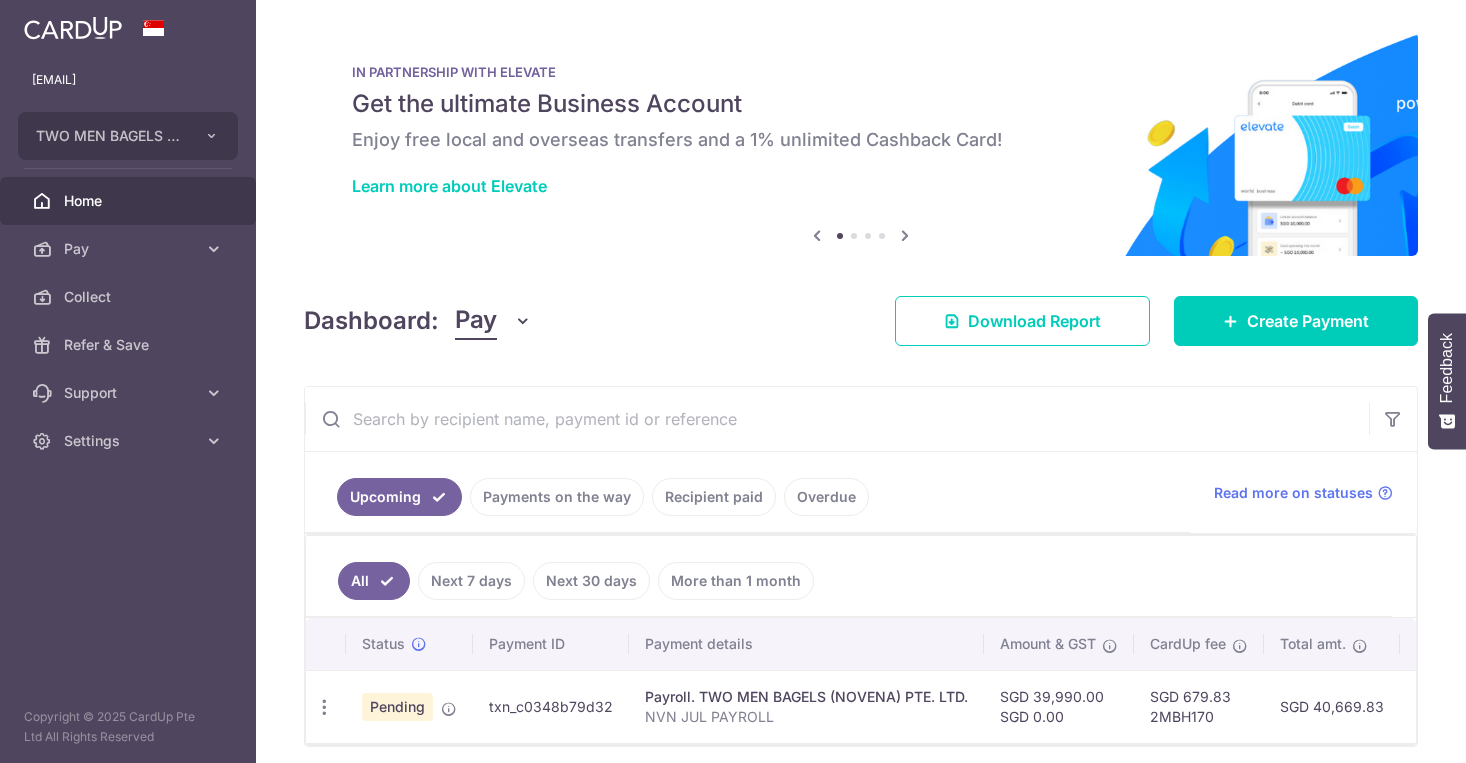 scroll, scrollTop: 0, scrollLeft: 0, axis: both 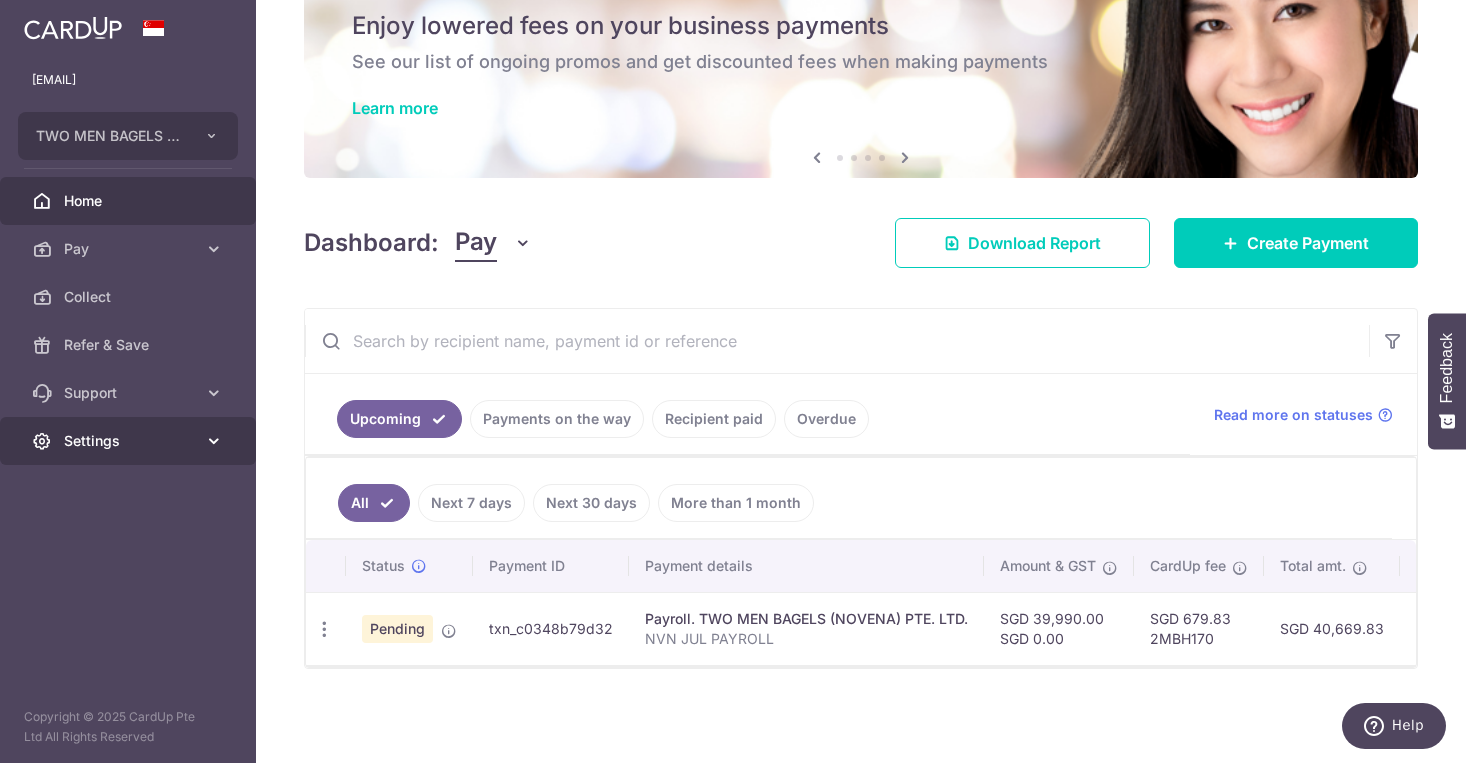 click on "Settings" at bounding box center (128, 441) 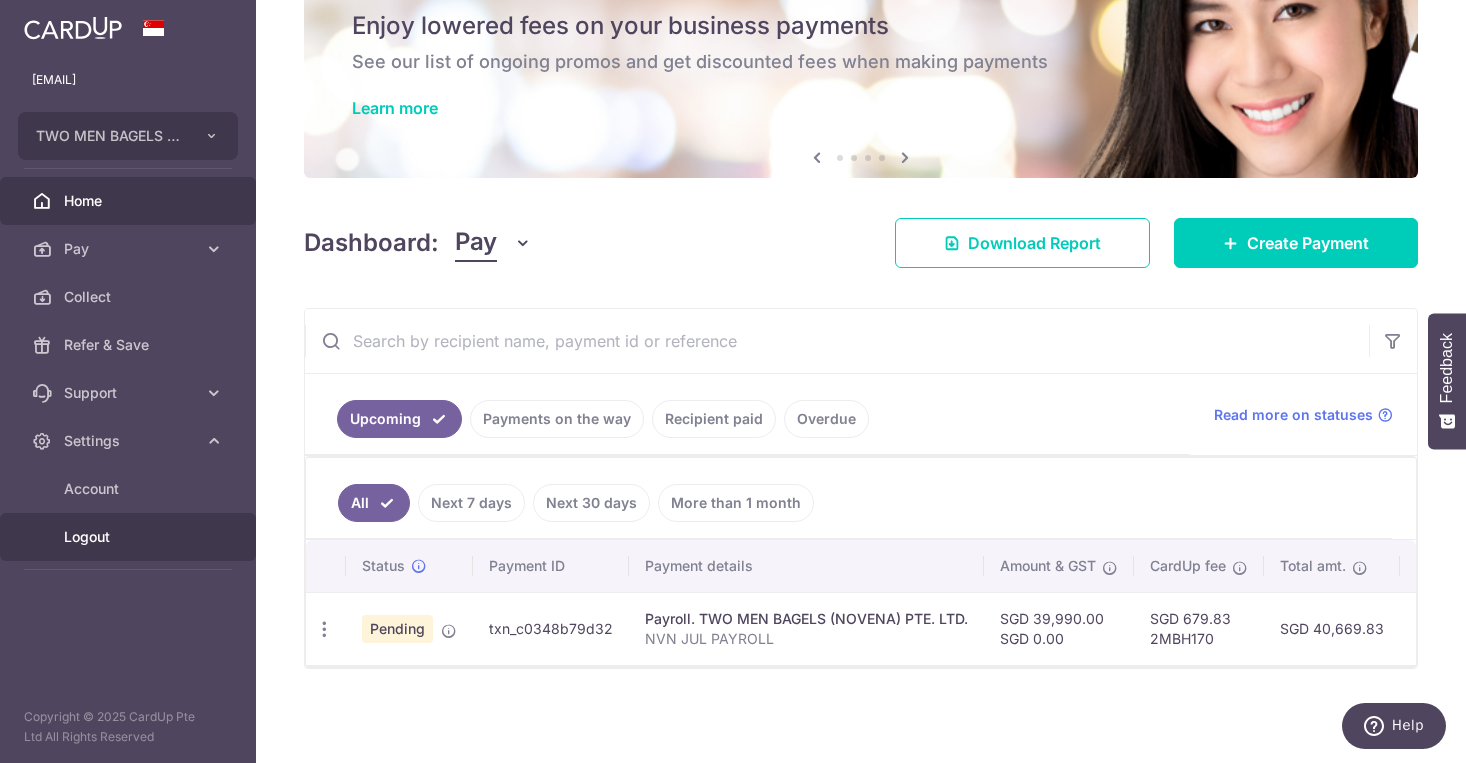 click on "Logout" at bounding box center [130, 537] 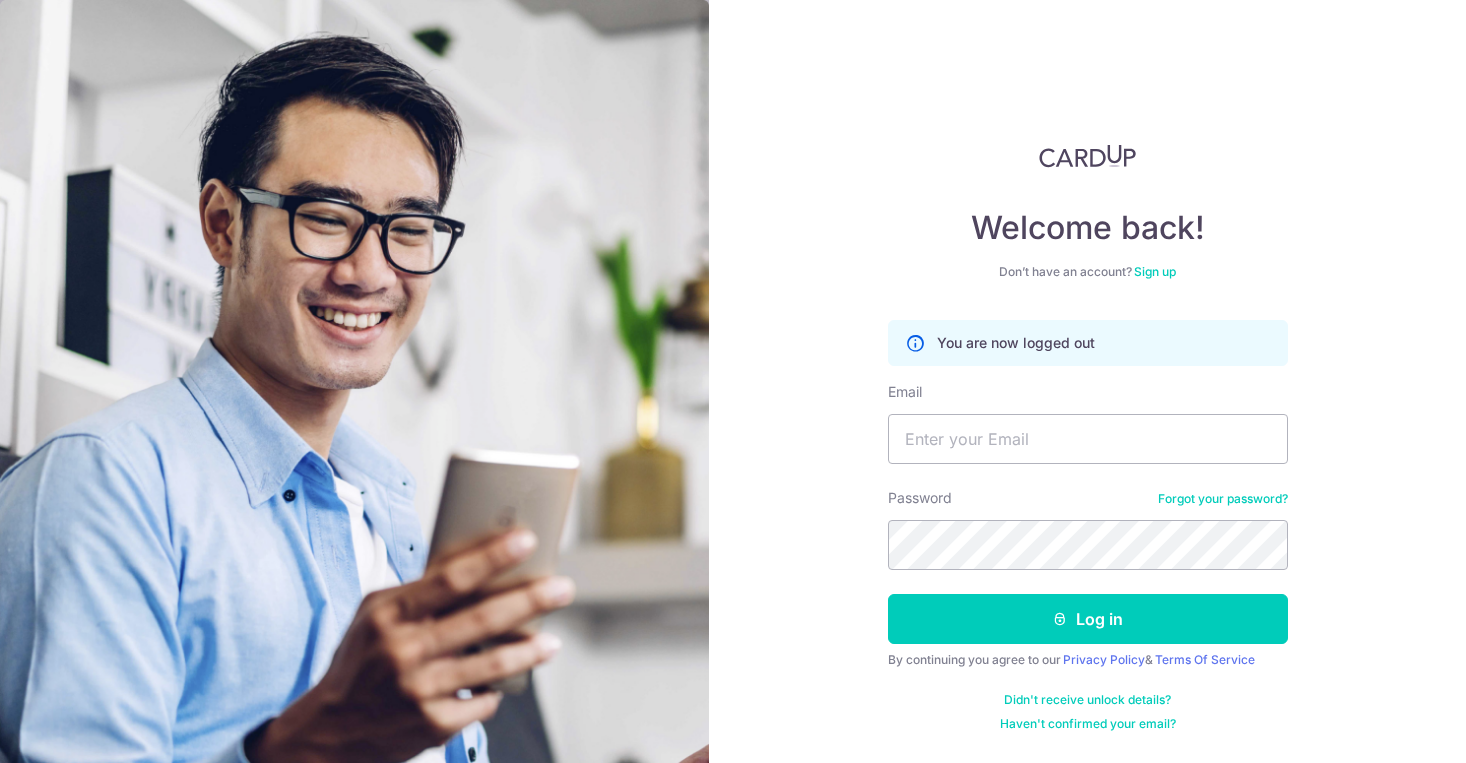 scroll, scrollTop: 0, scrollLeft: 0, axis: both 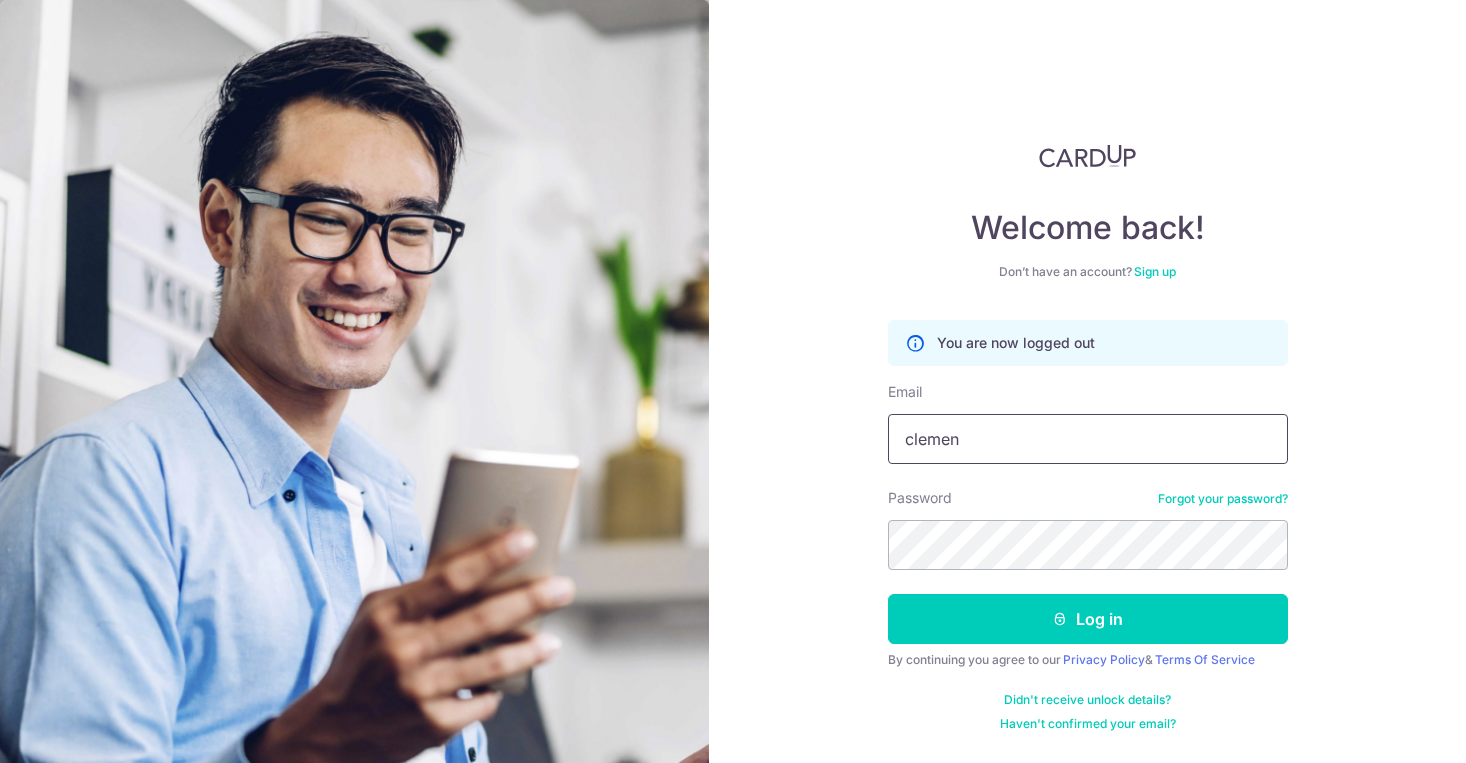 type on "Clement.fujy@gmail.com" 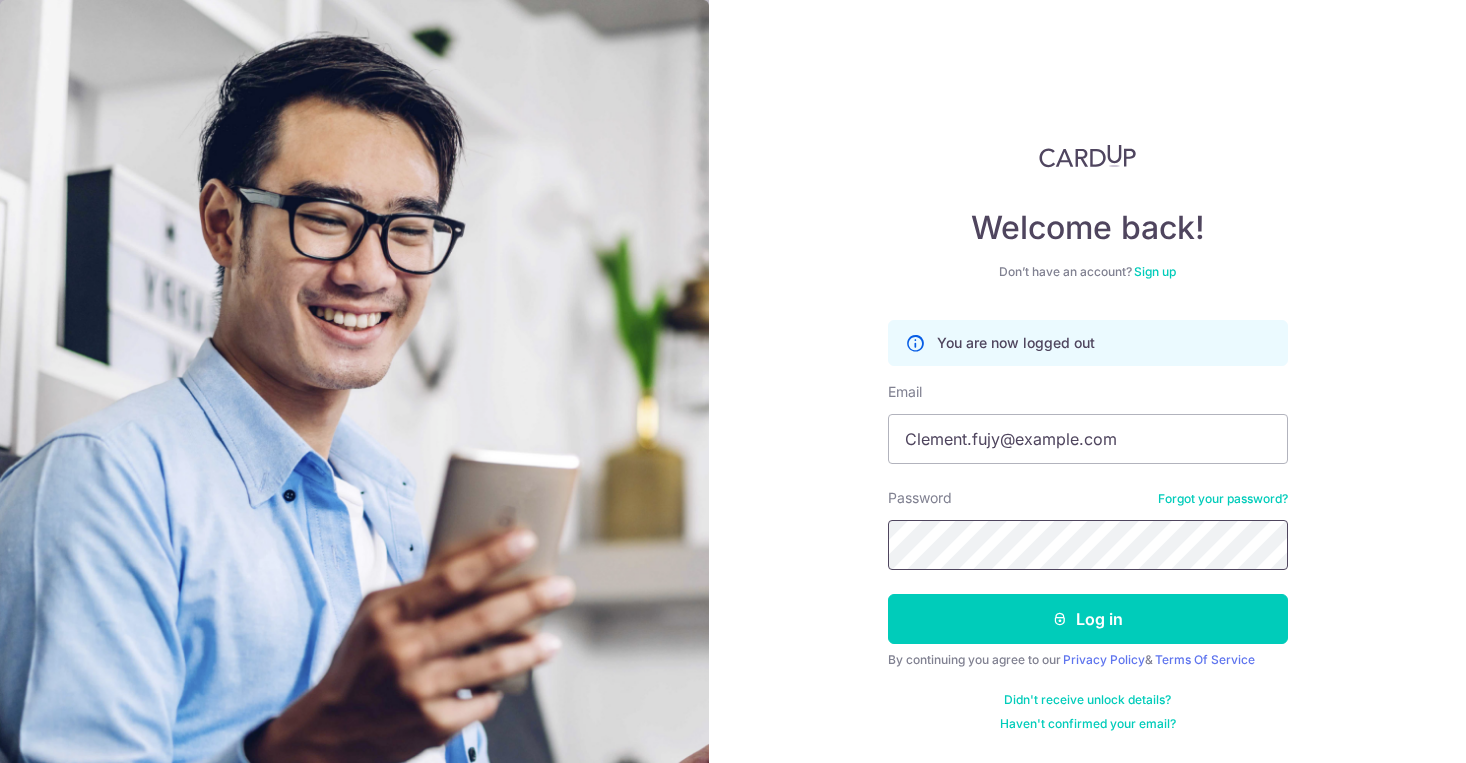 click on "Log in" at bounding box center (1088, 619) 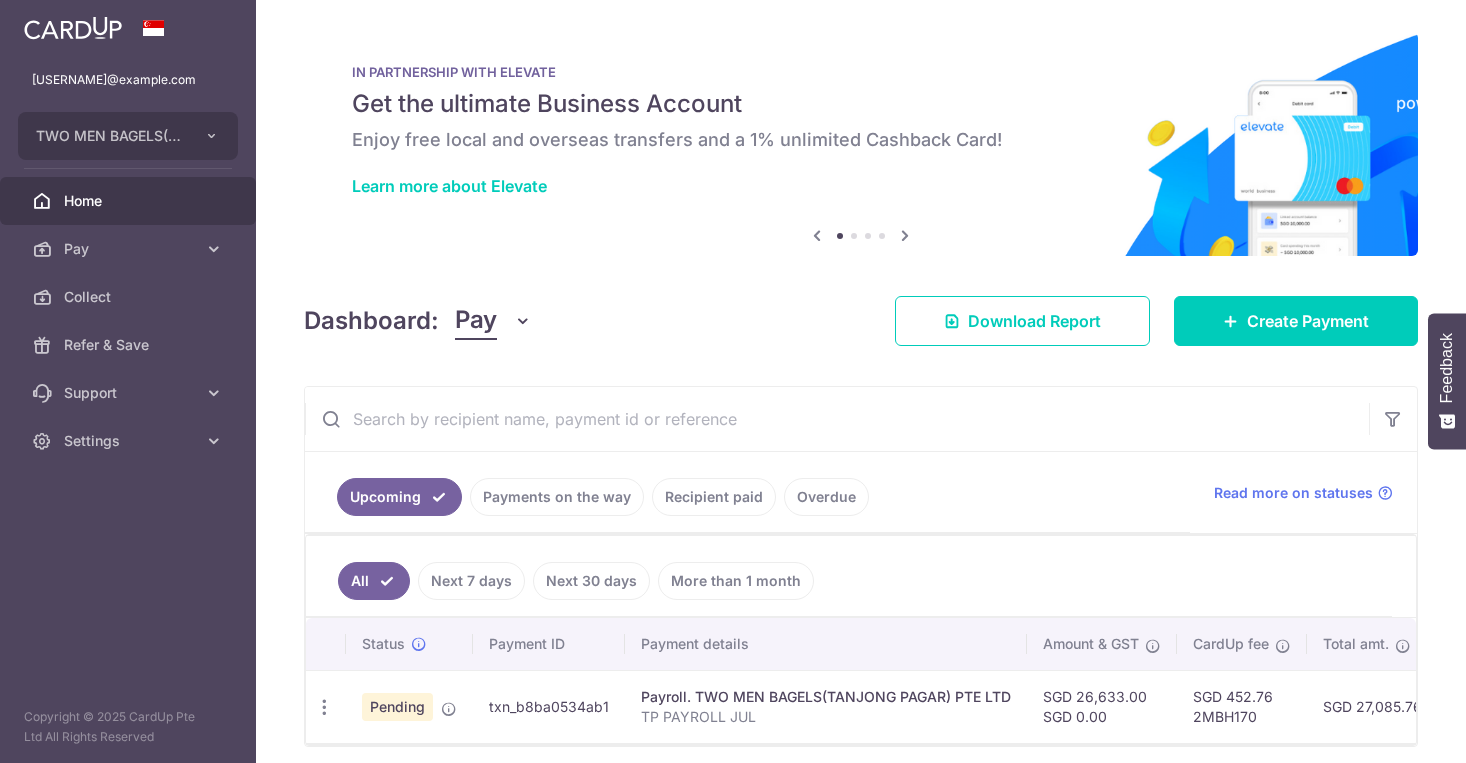scroll, scrollTop: 0, scrollLeft: 0, axis: both 